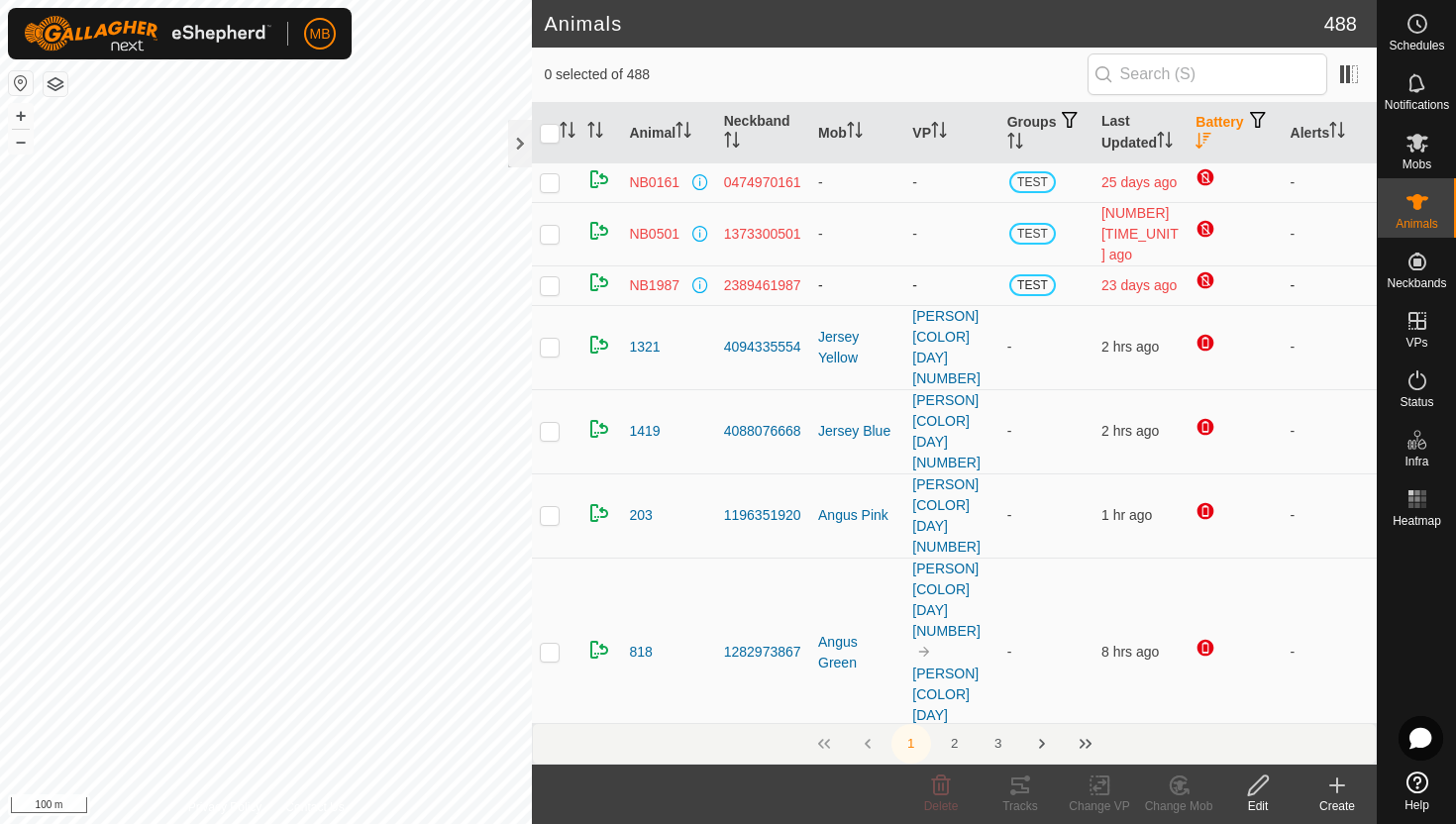 scroll, scrollTop: 0, scrollLeft: 0, axis: both 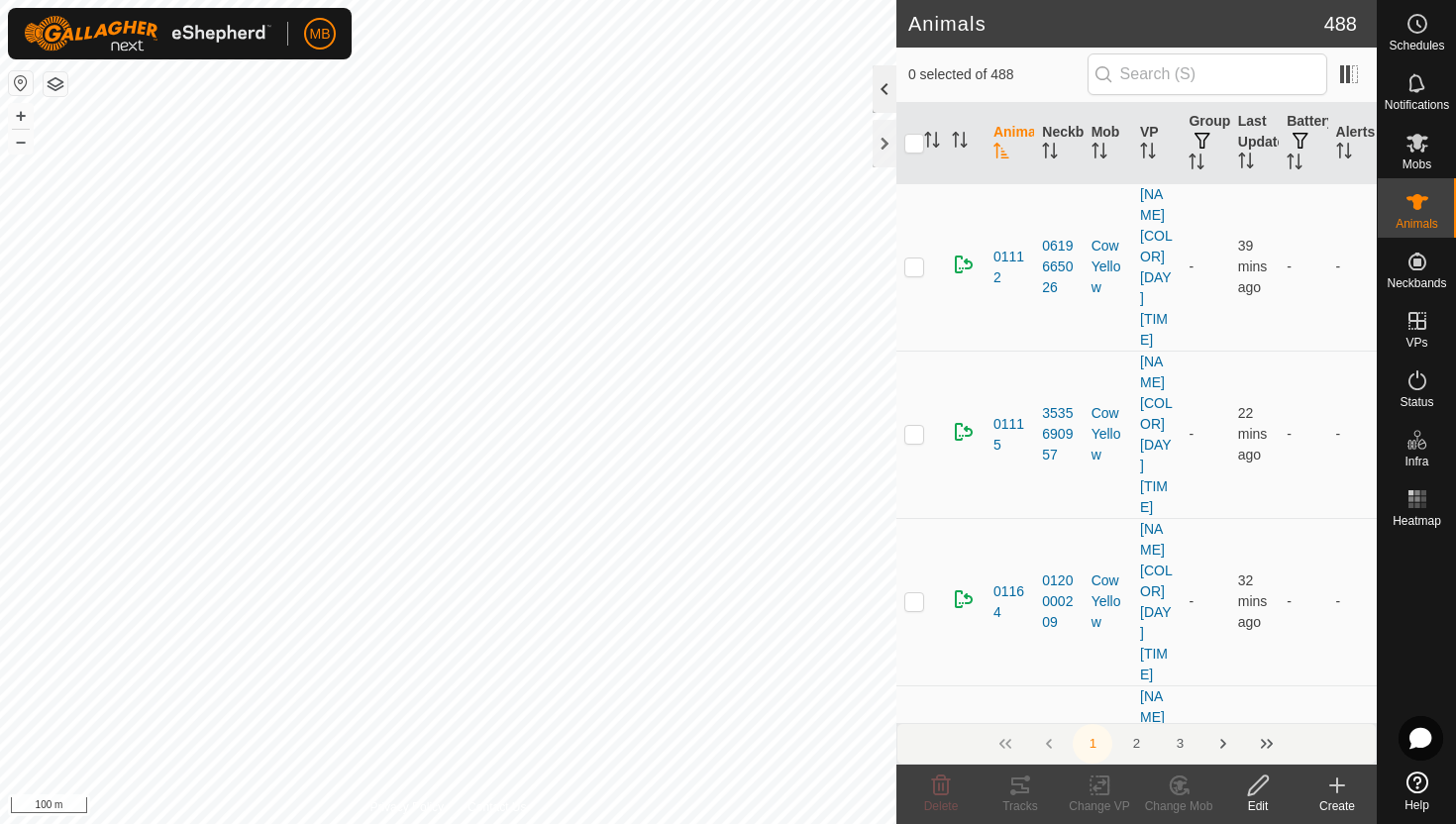 click 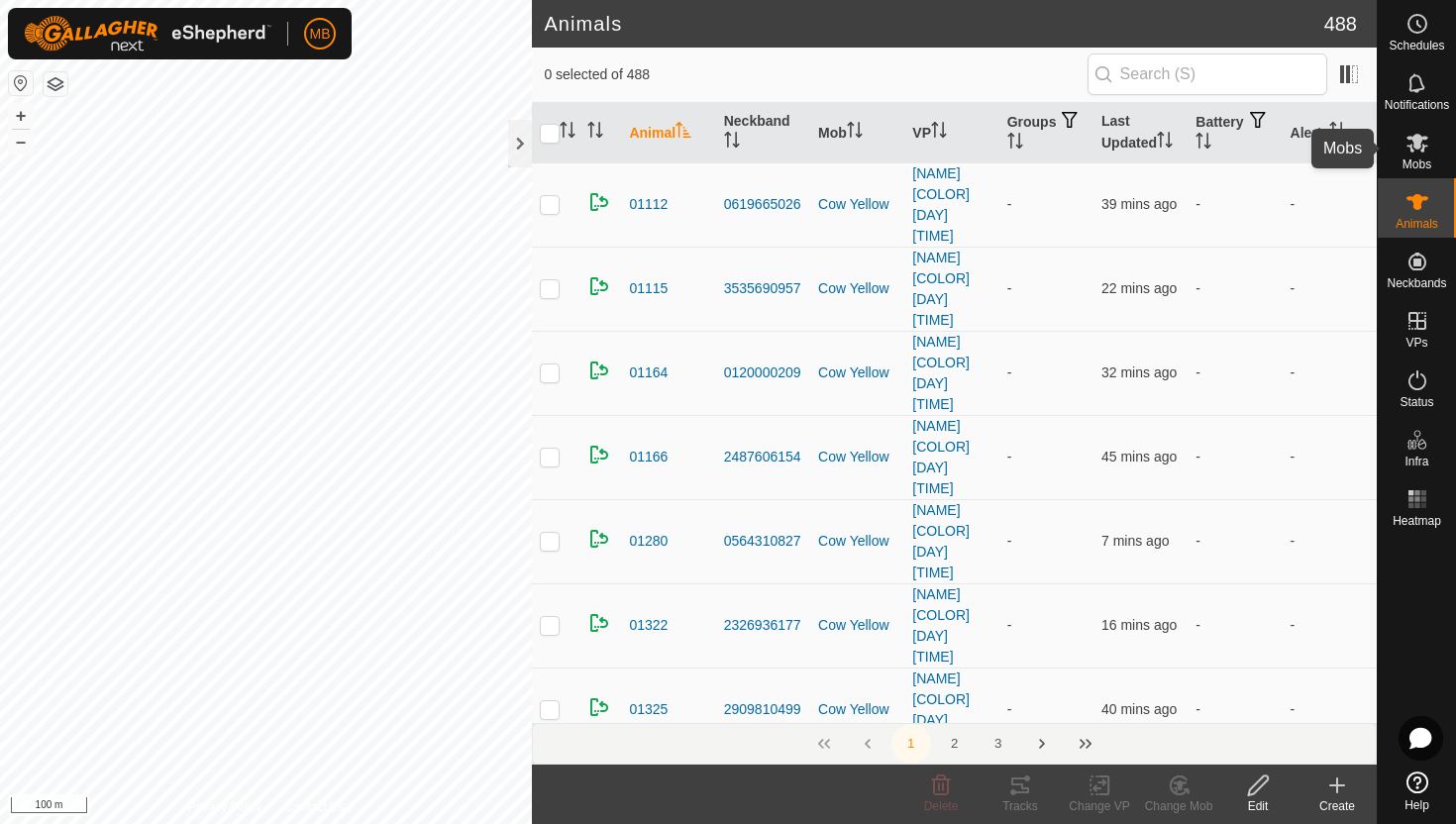 click 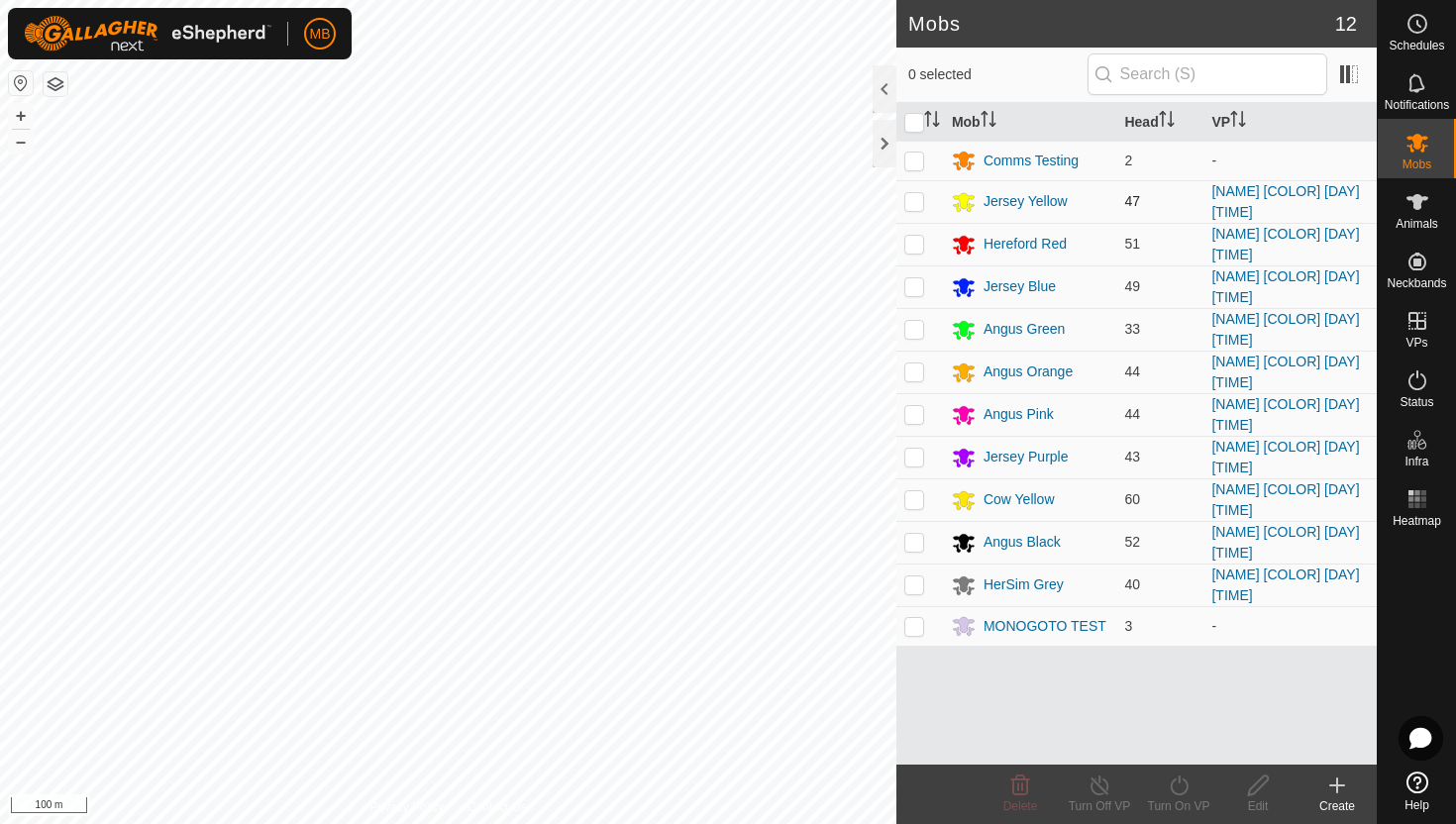click at bounding box center (914, 201) 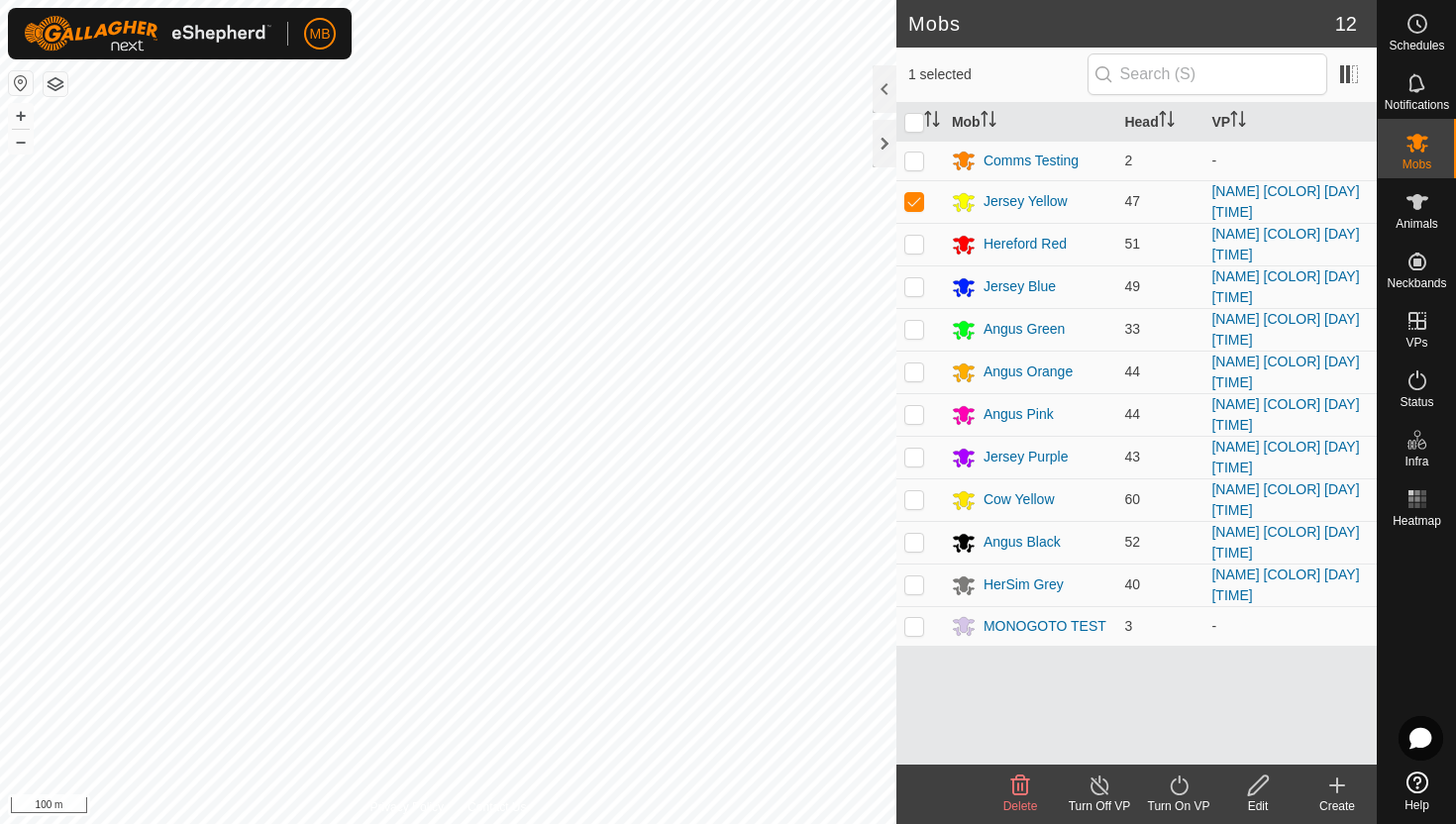 click 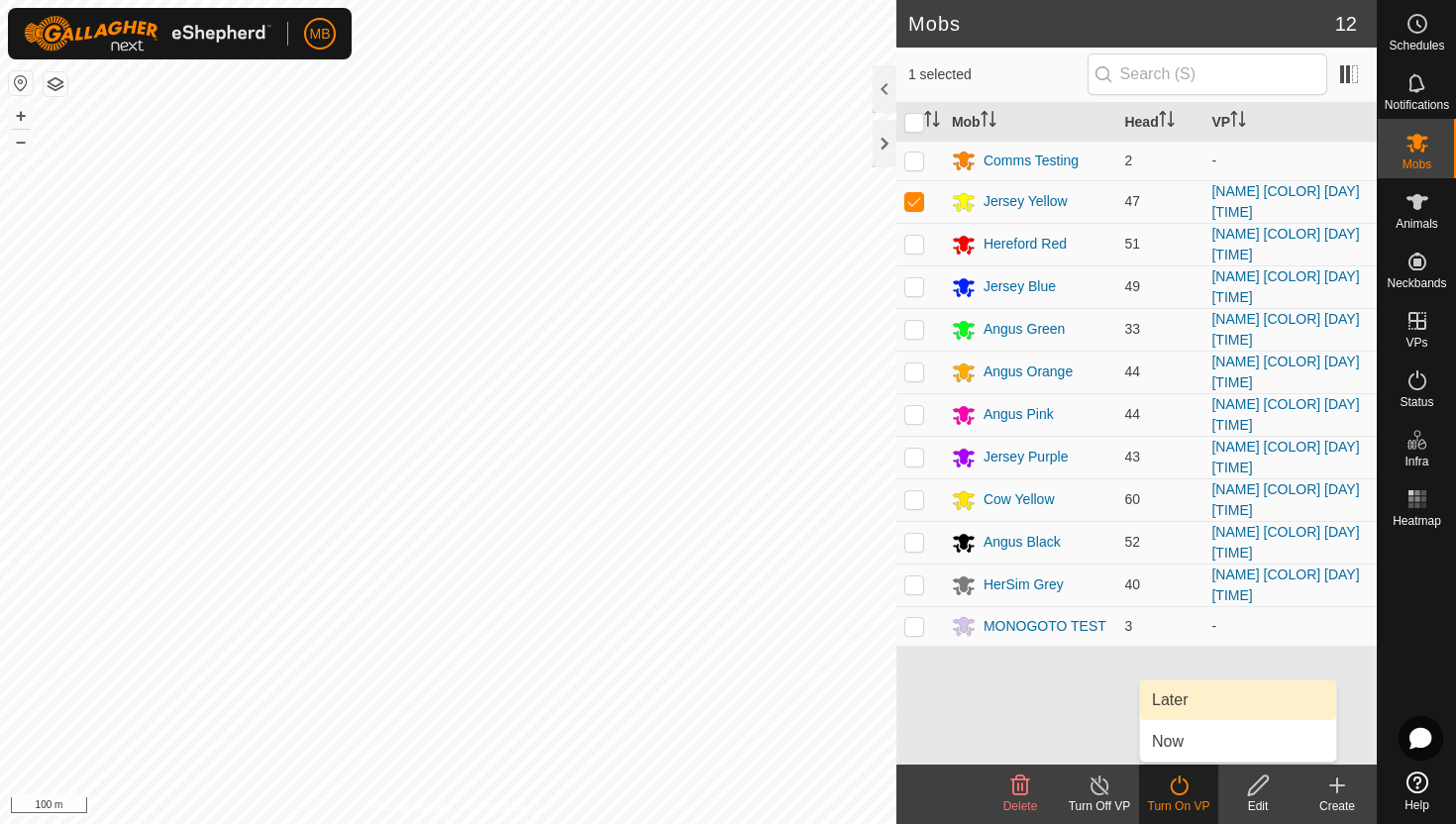 click on "Later" at bounding box center [1238, 700] 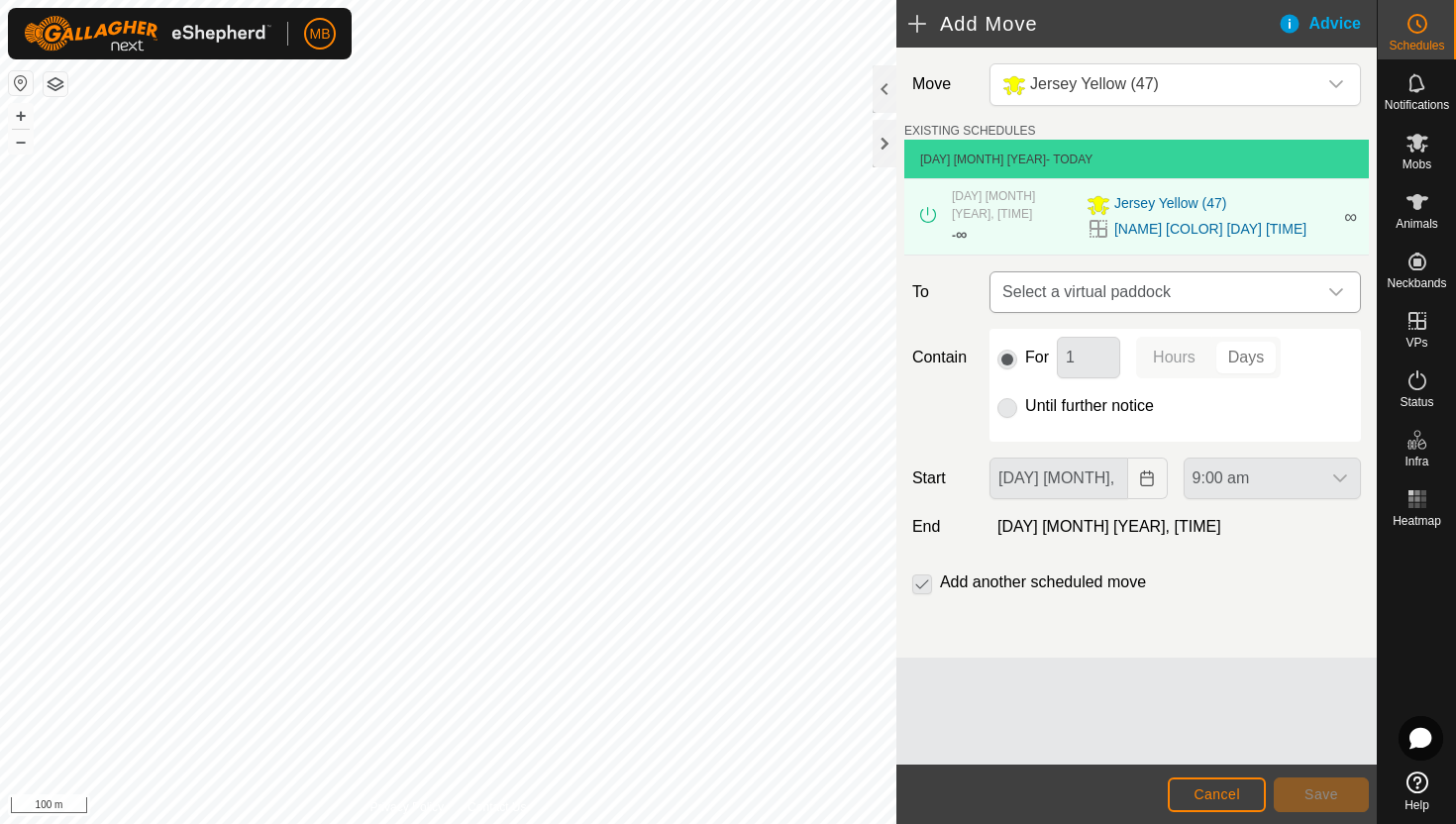 click 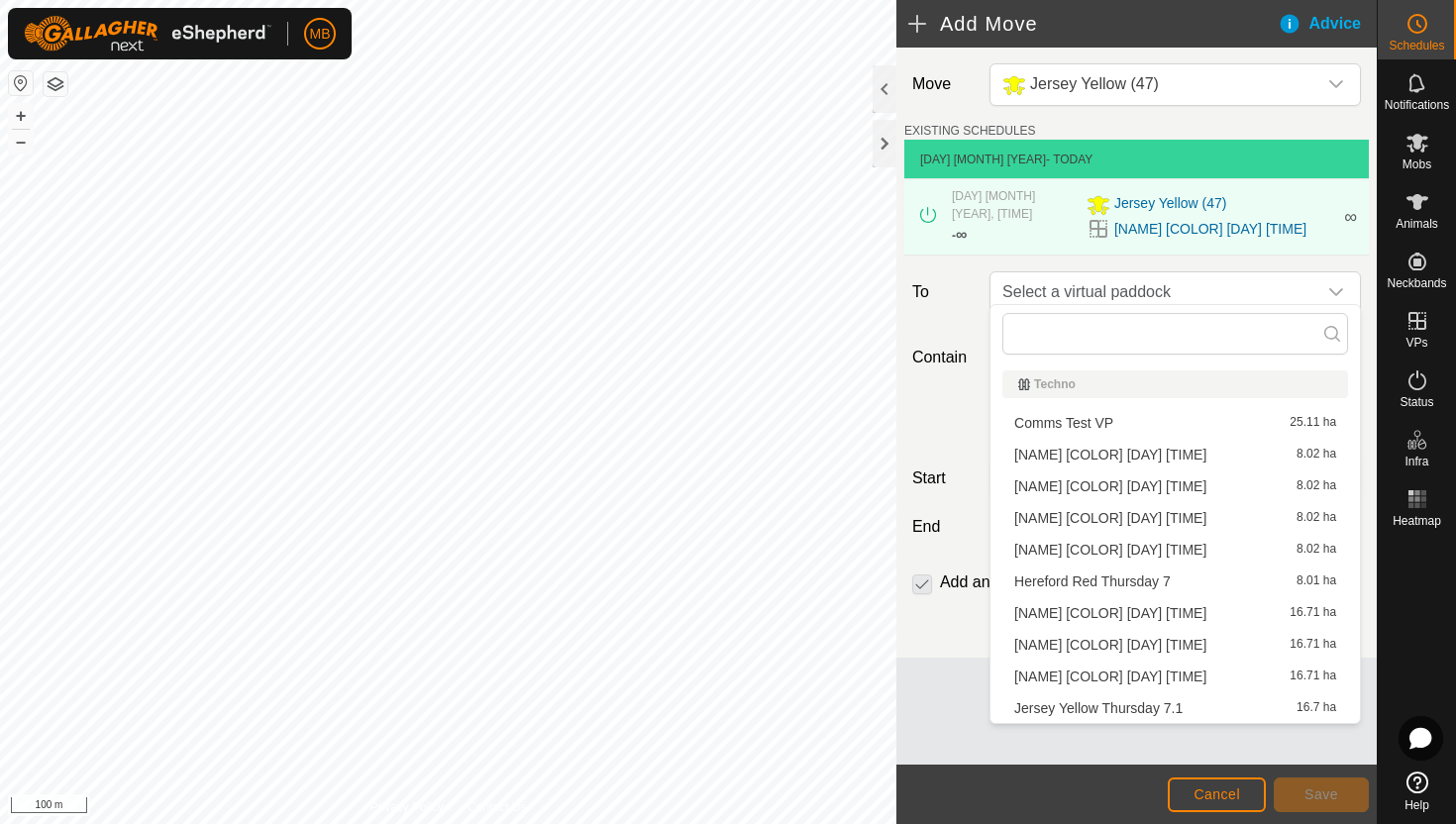 click on "[NAME] [COLOR] [DAY] [TIME]  [NUMBER] ha" at bounding box center [1175, 676] 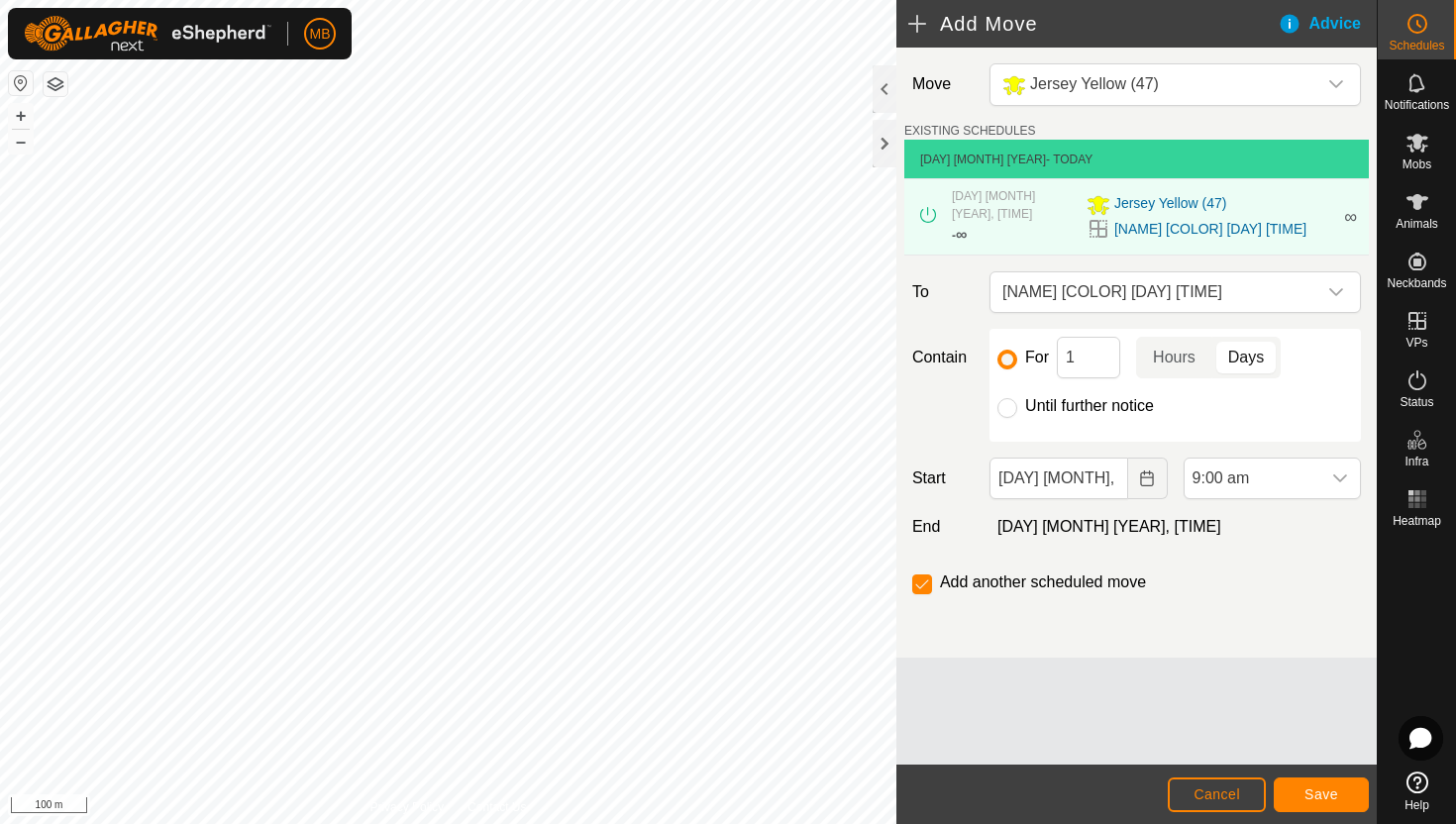 click on "Until further notice" 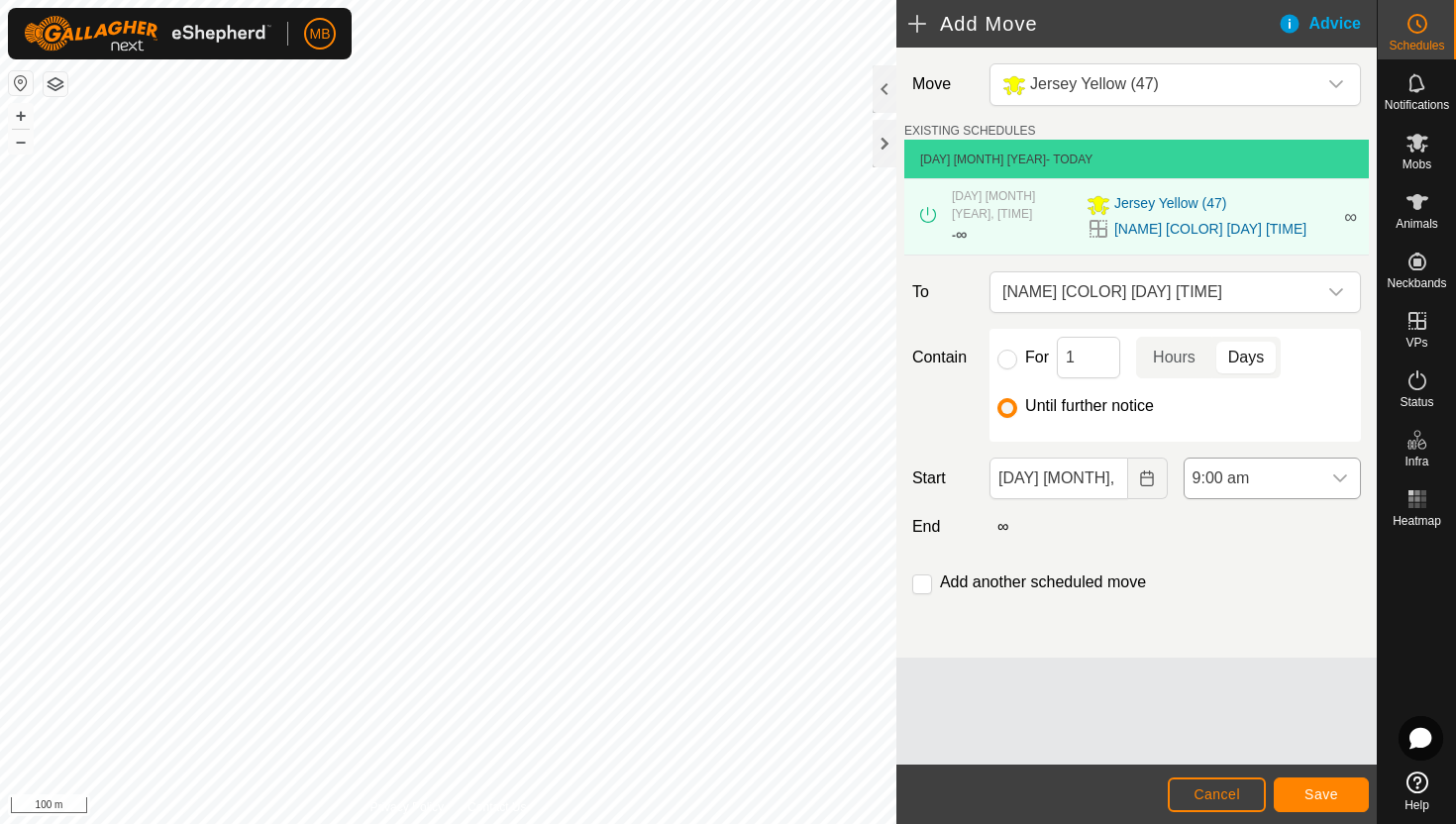 click on "9:00 am" at bounding box center (1252, 478) 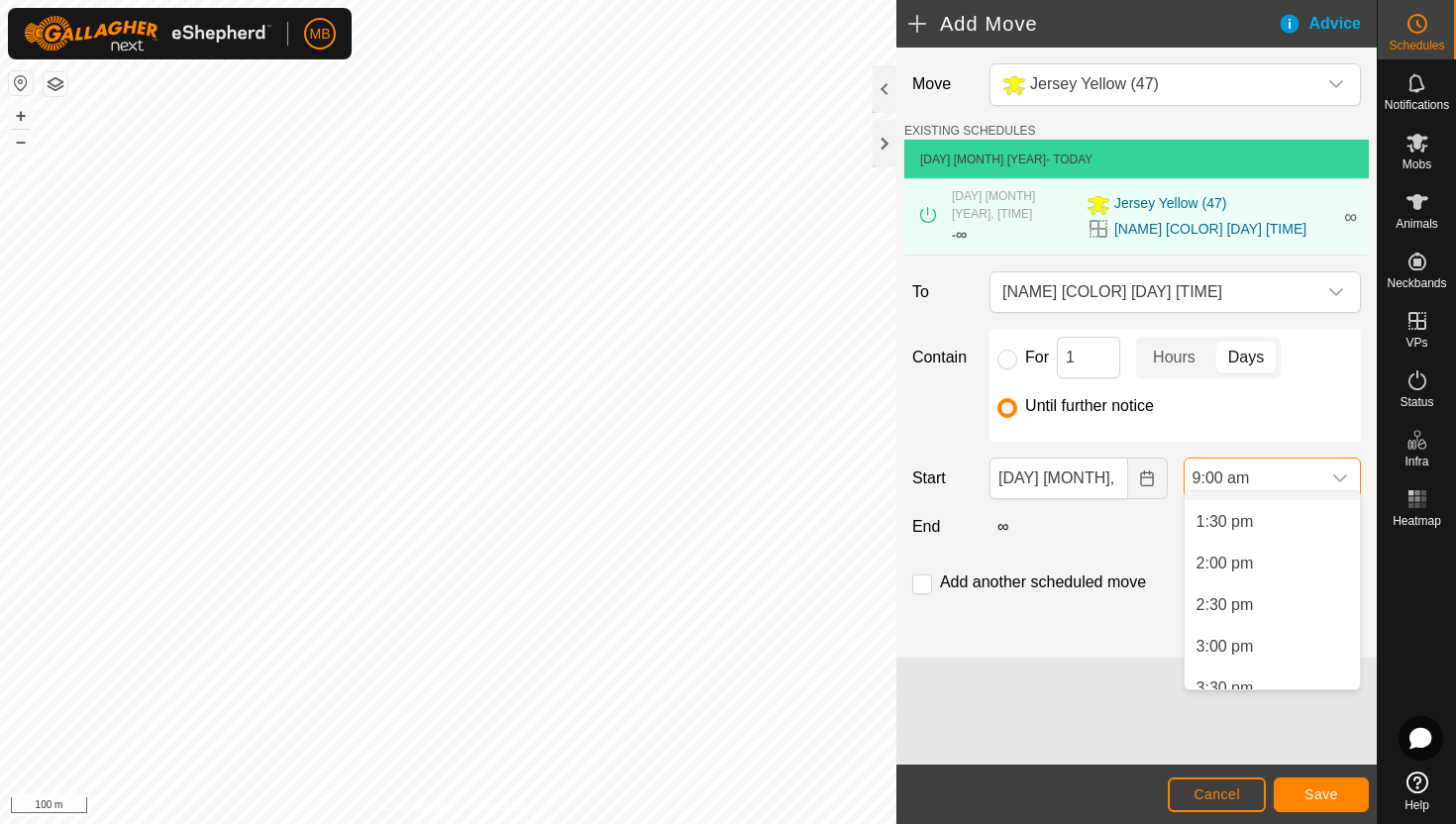 scroll, scrollTop: 1114, scrollLeft: 0, axis: vertical 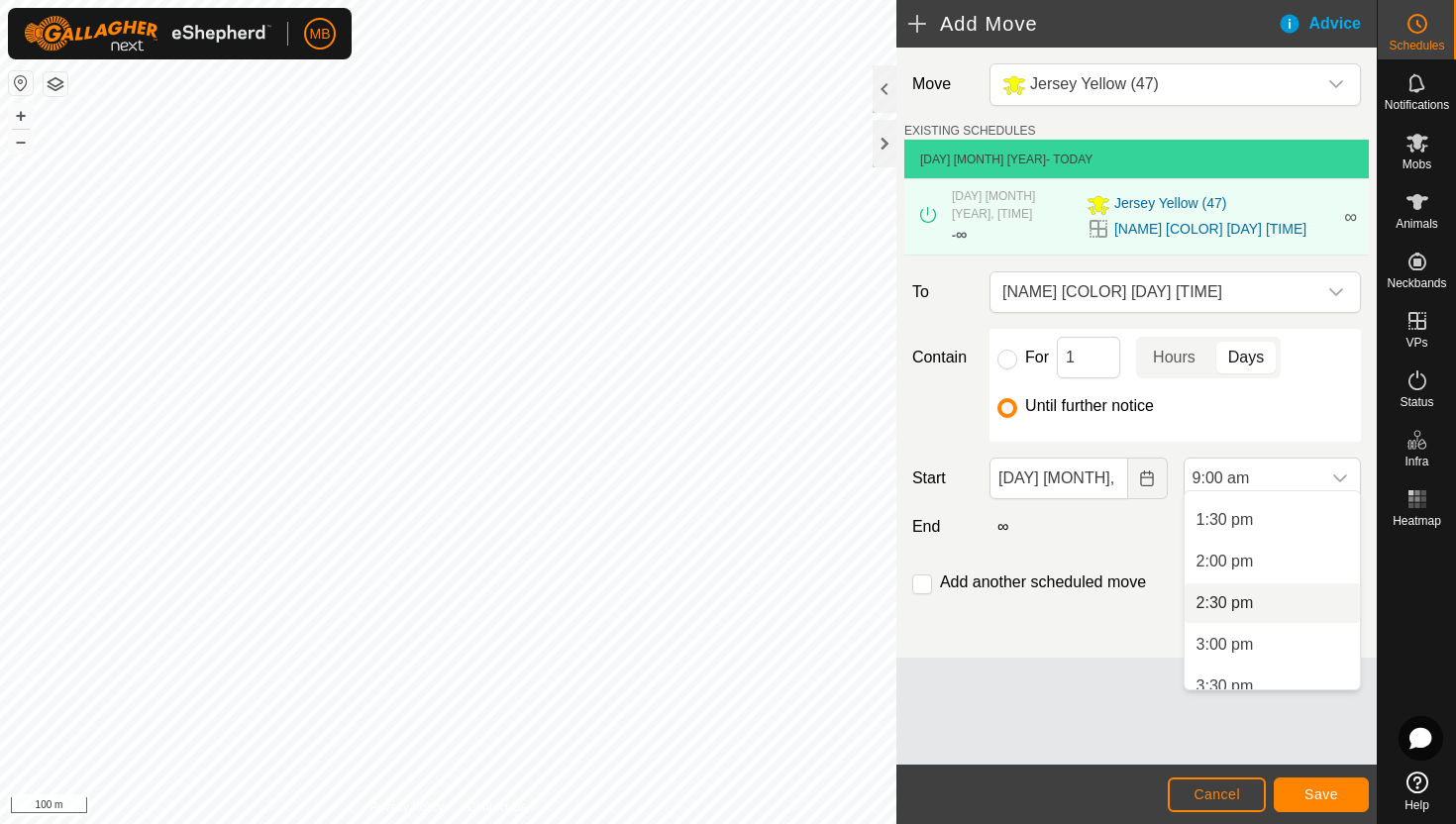 click on "2:30 pm" at bounding box center [1272, 603] 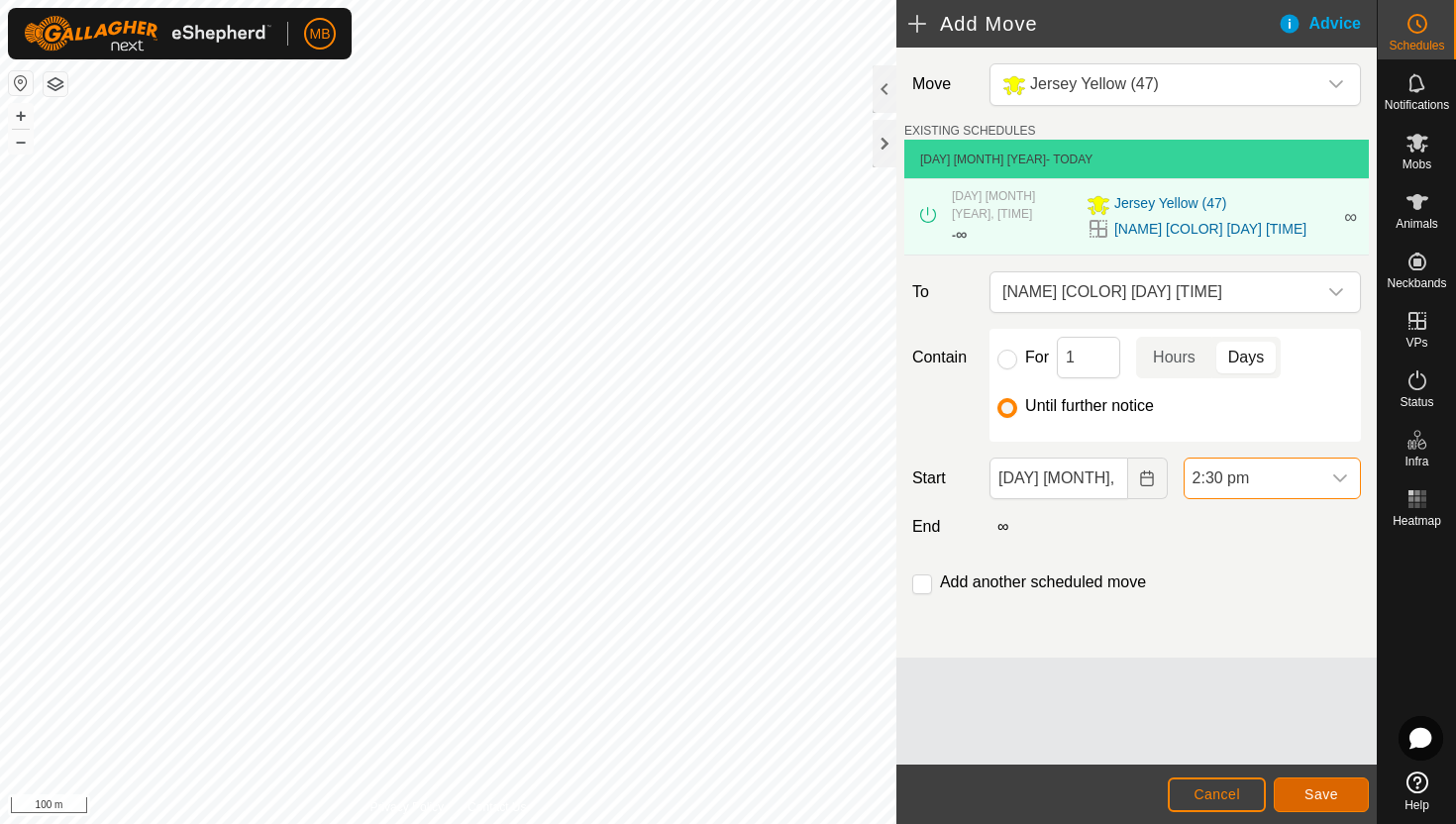 click on "Save" 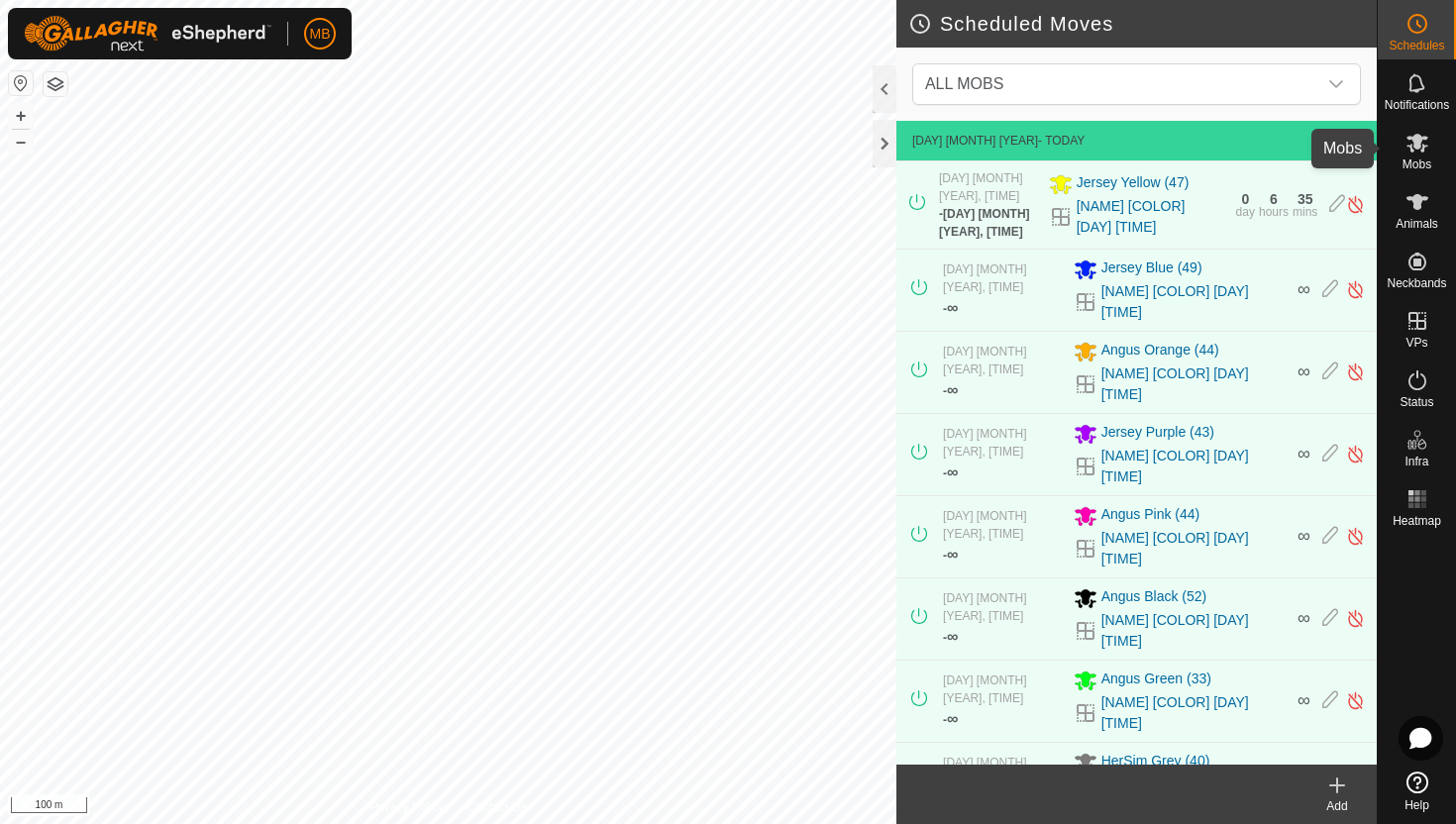 click 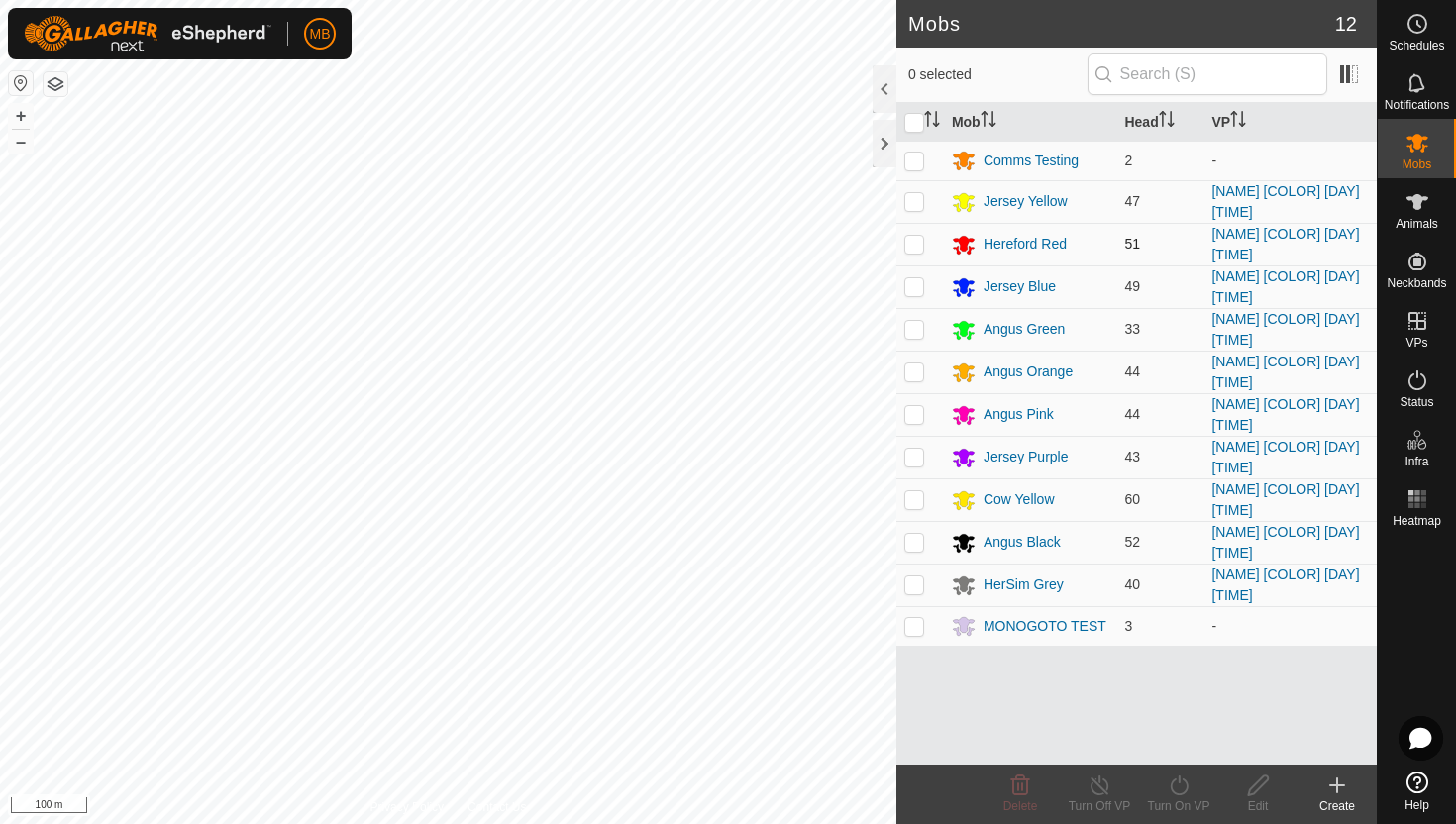 click at bounding box center [914, 244] 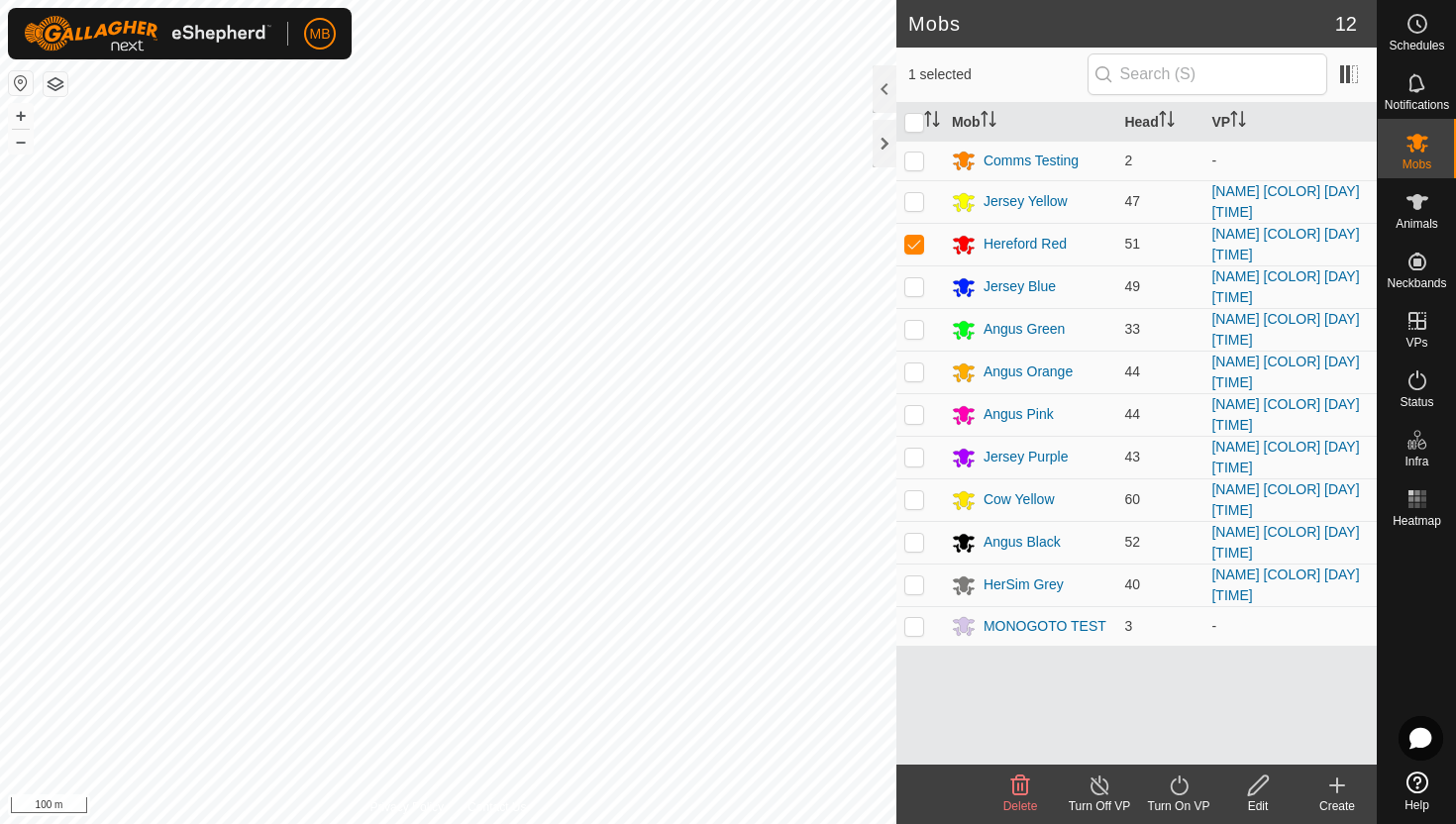 click 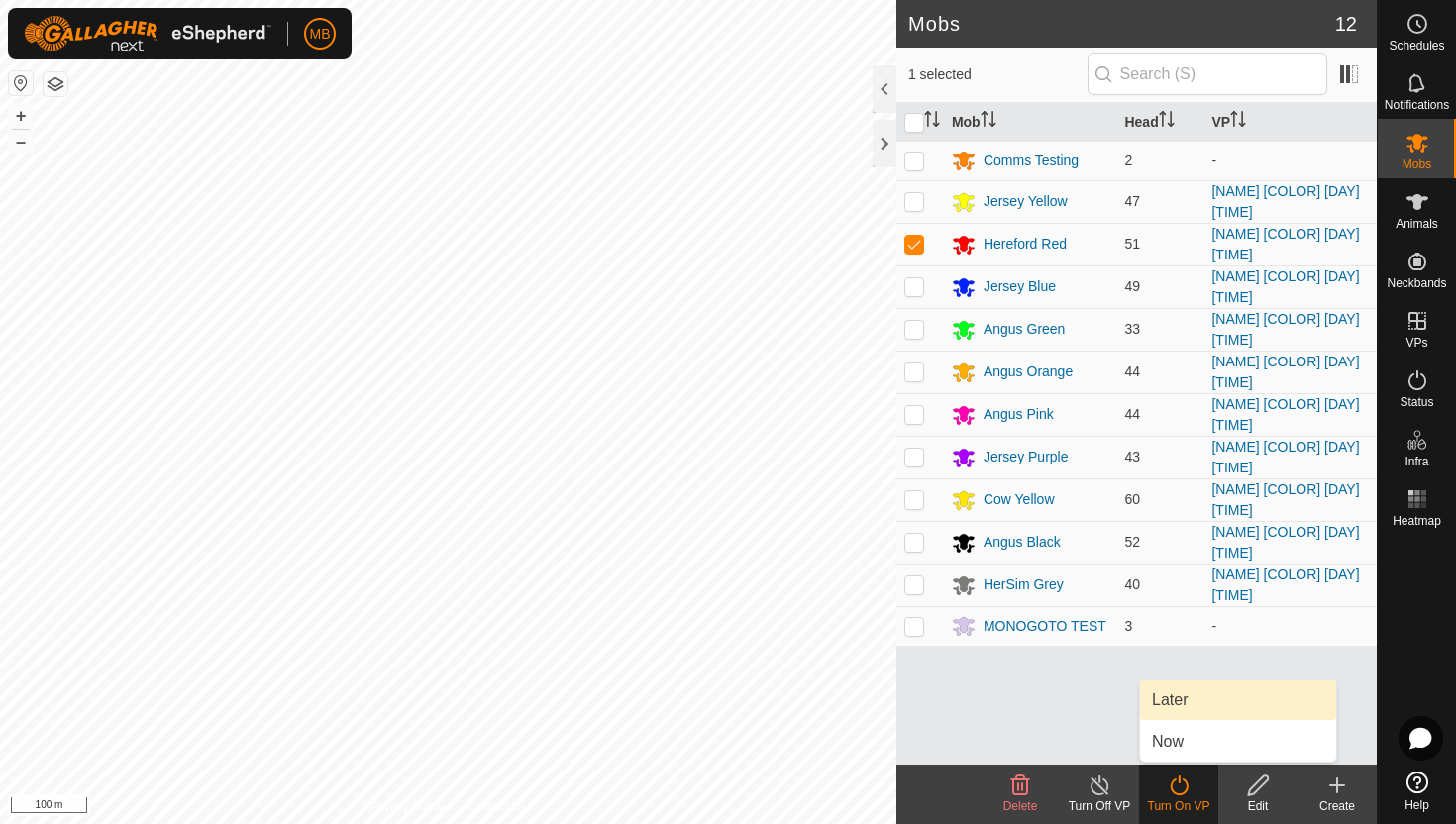 click on "Later" at bounding box center [1238, 700] 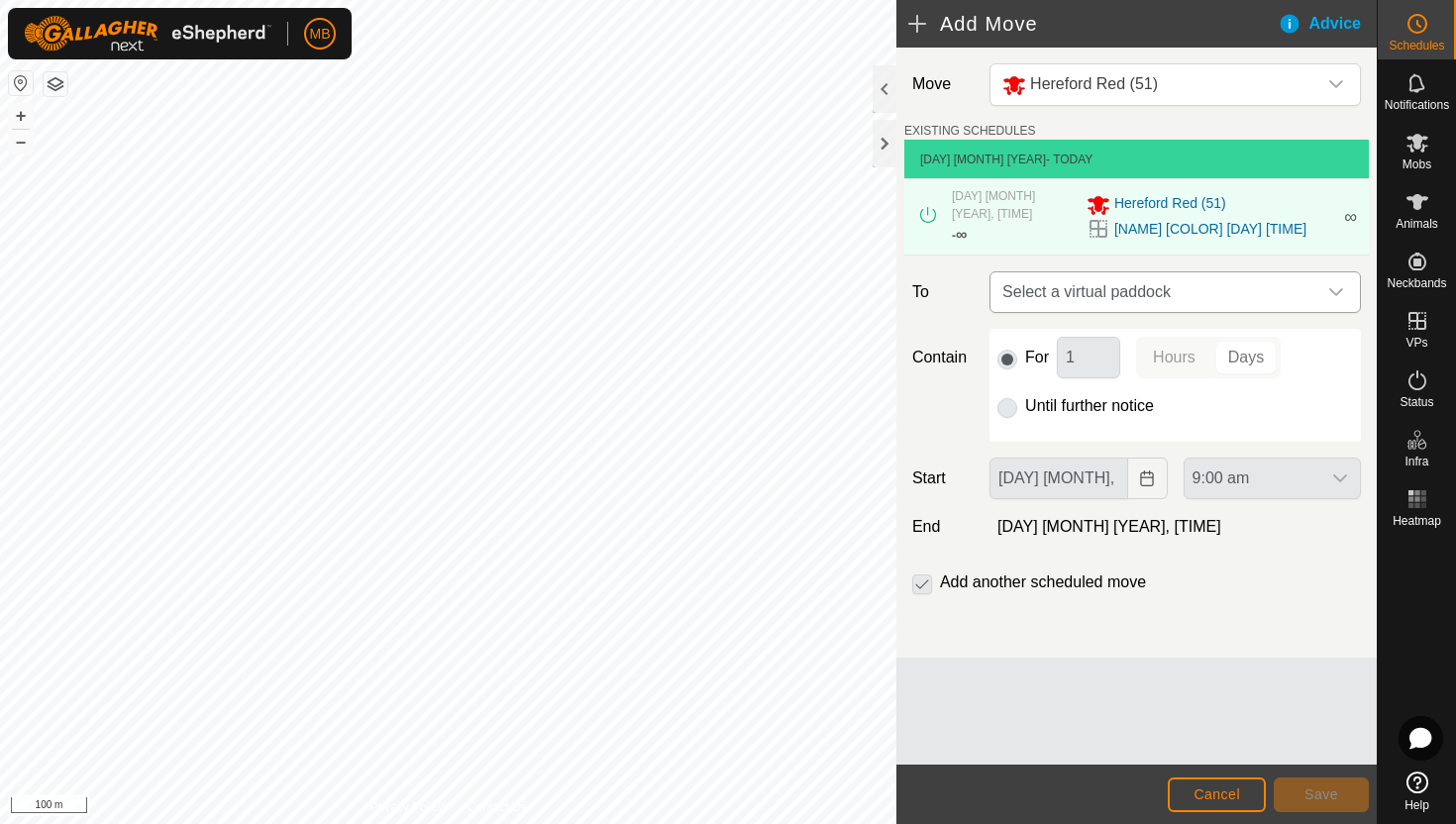 click at bounding box center [1336, 292] 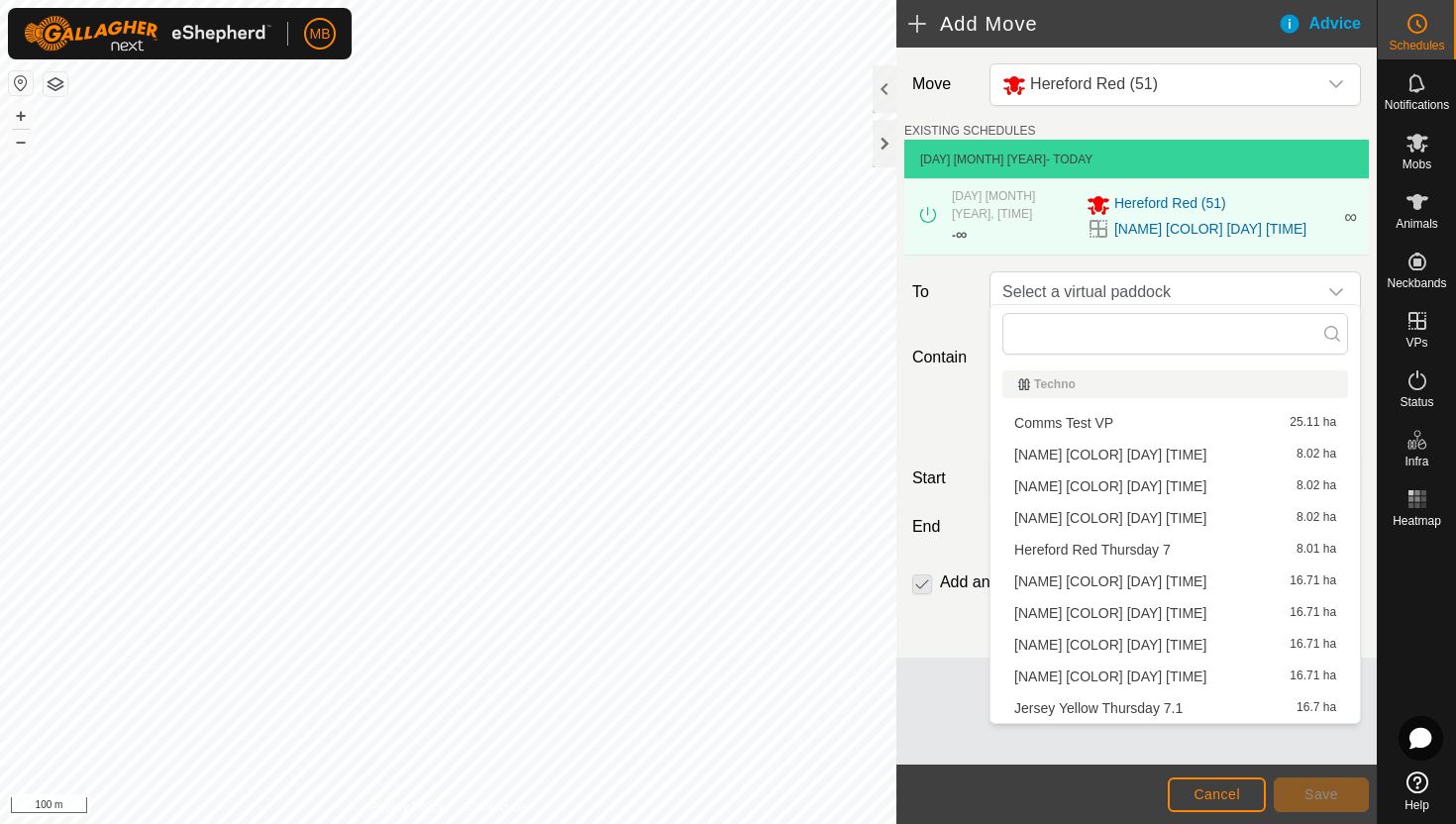 click on "[NAME] [COLOR] [DAY] [TIME]  [NUMBER] ha" at bounding box center (1175, 518) 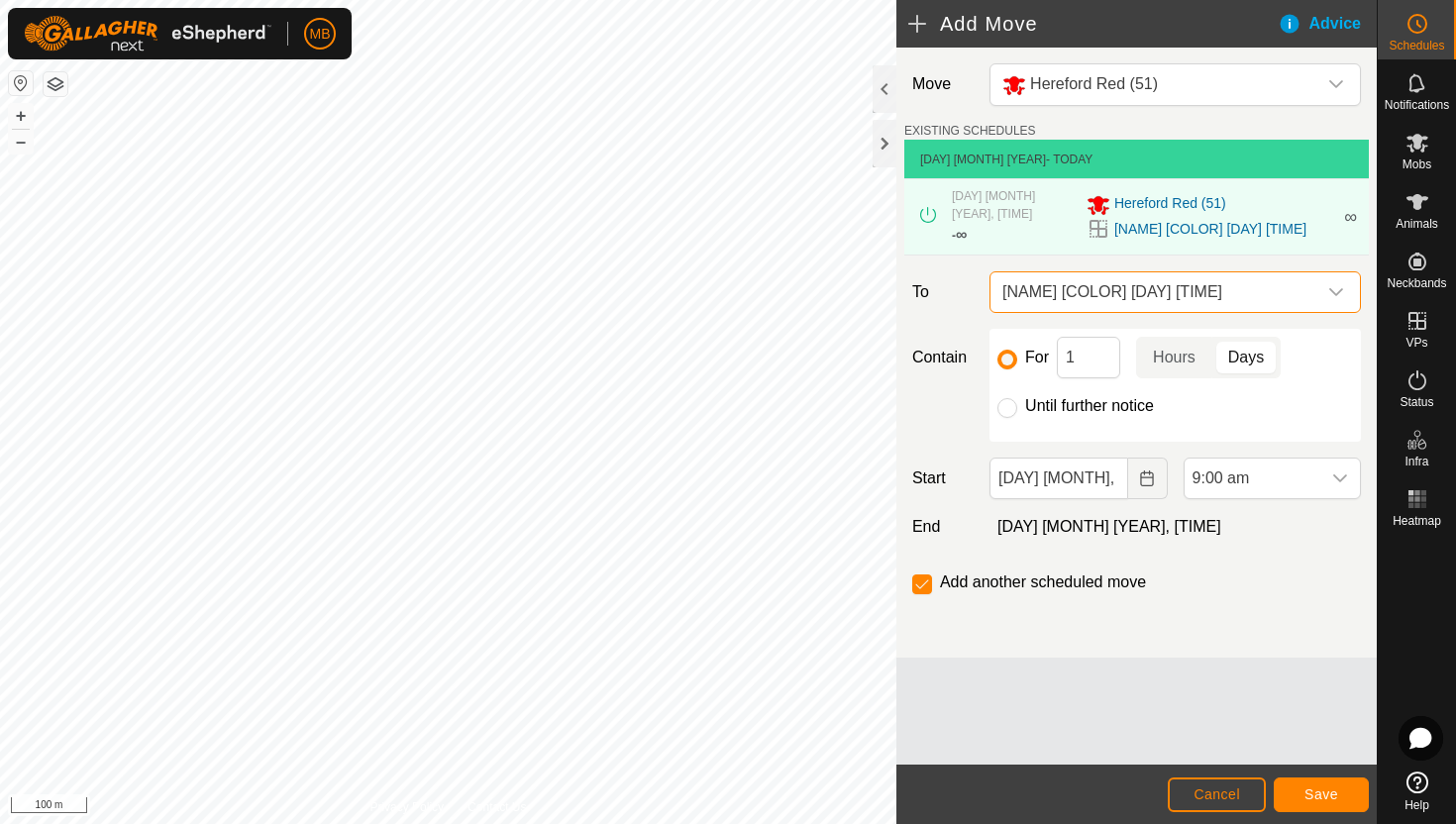 click on "Until further notice" 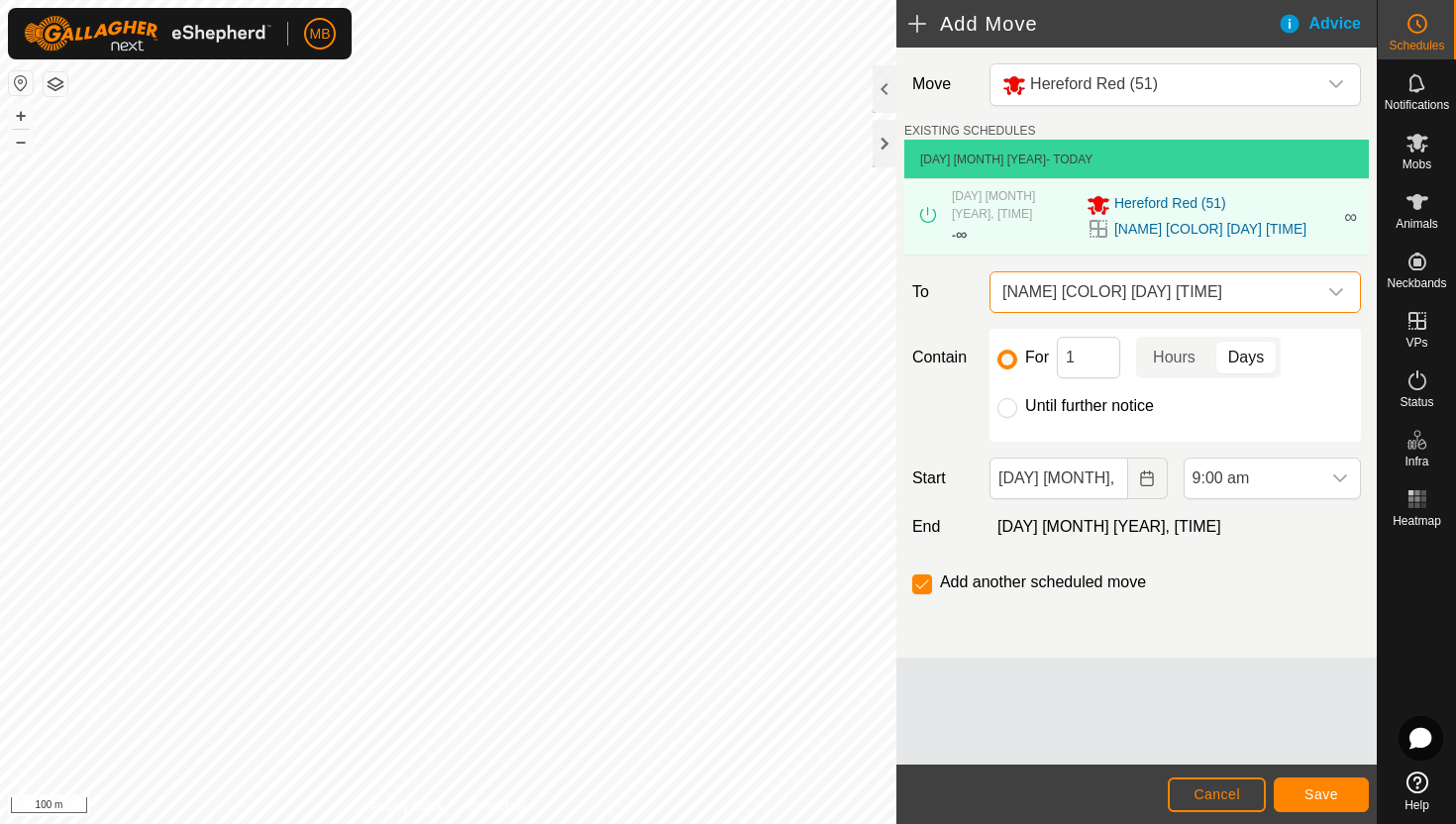 click on "Until further notice" at bounding box center (1007, 408) 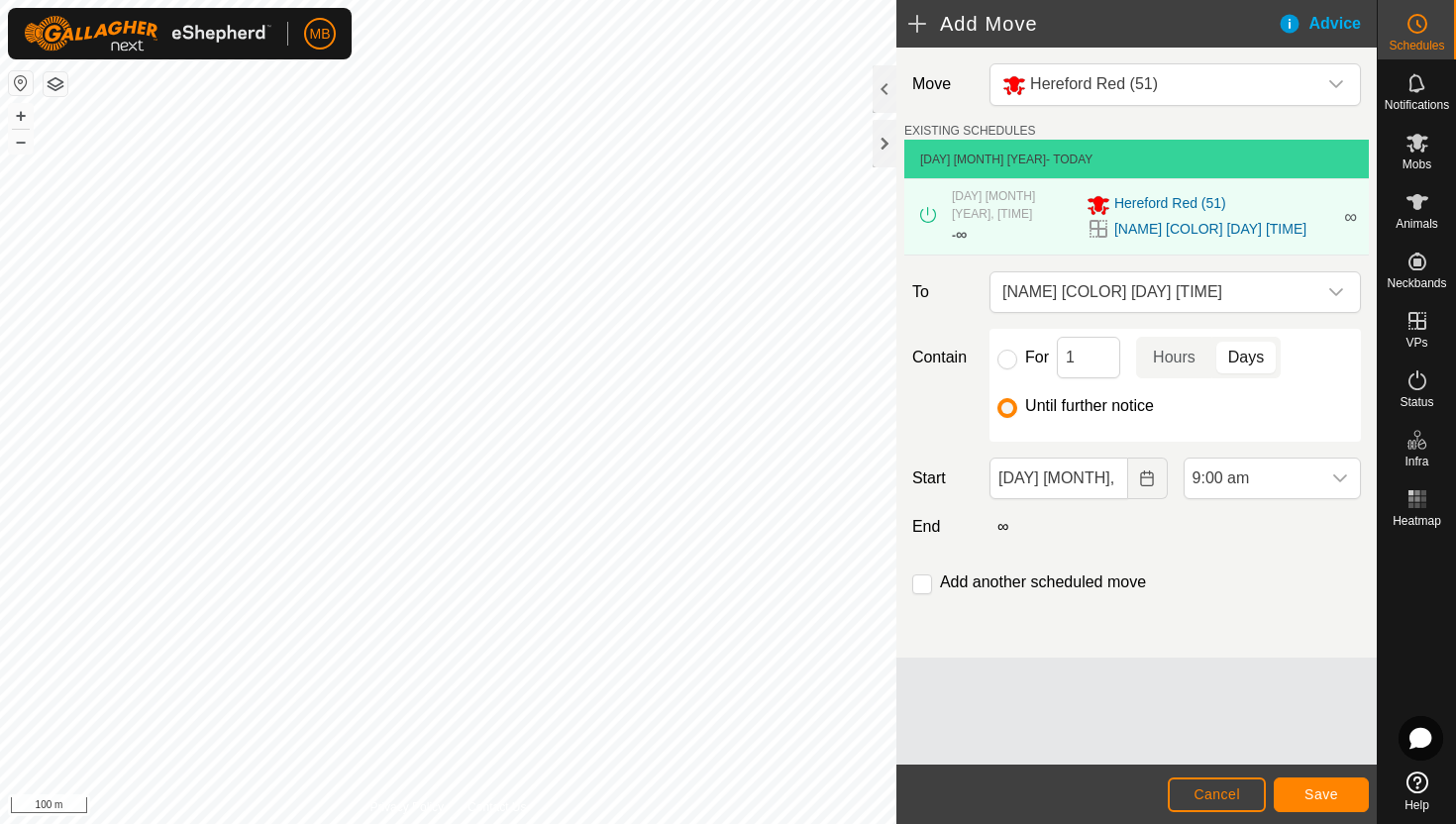 checkbox on "false" 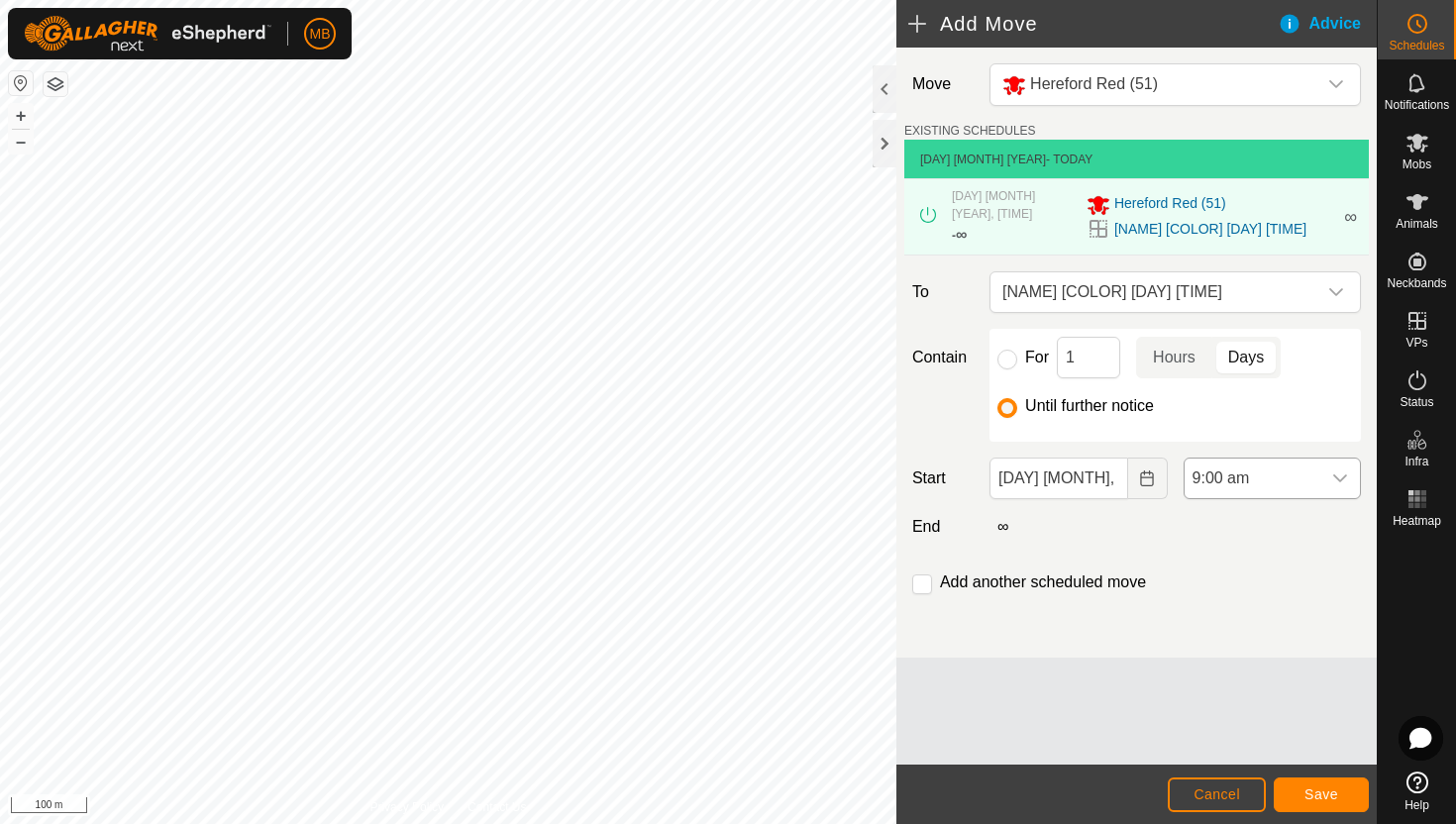 click on "9:00 am" at bounding box center [1252, 478] 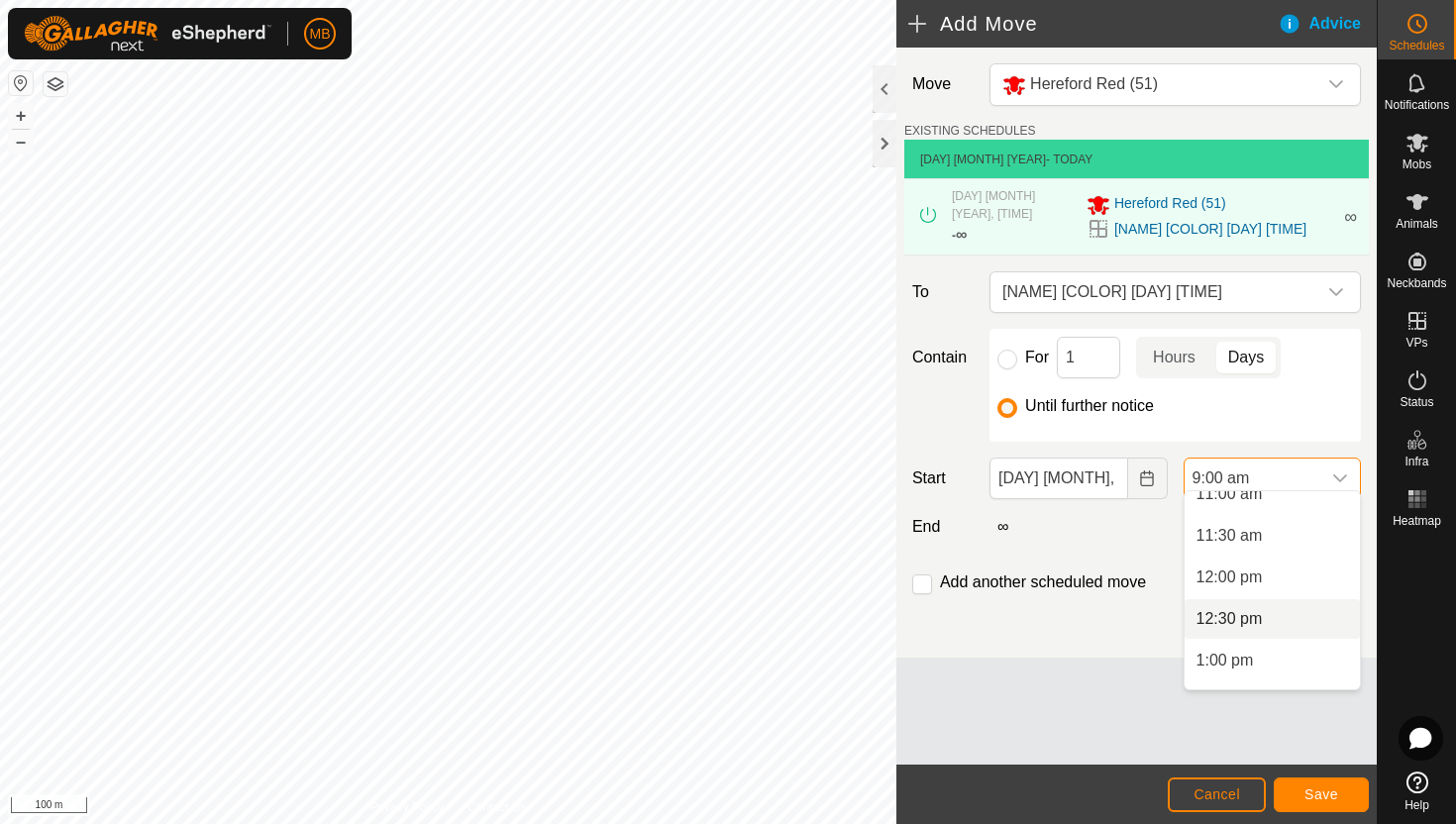 scroll, scrollTop: 921, scrollLeft: 0, axis: vertical 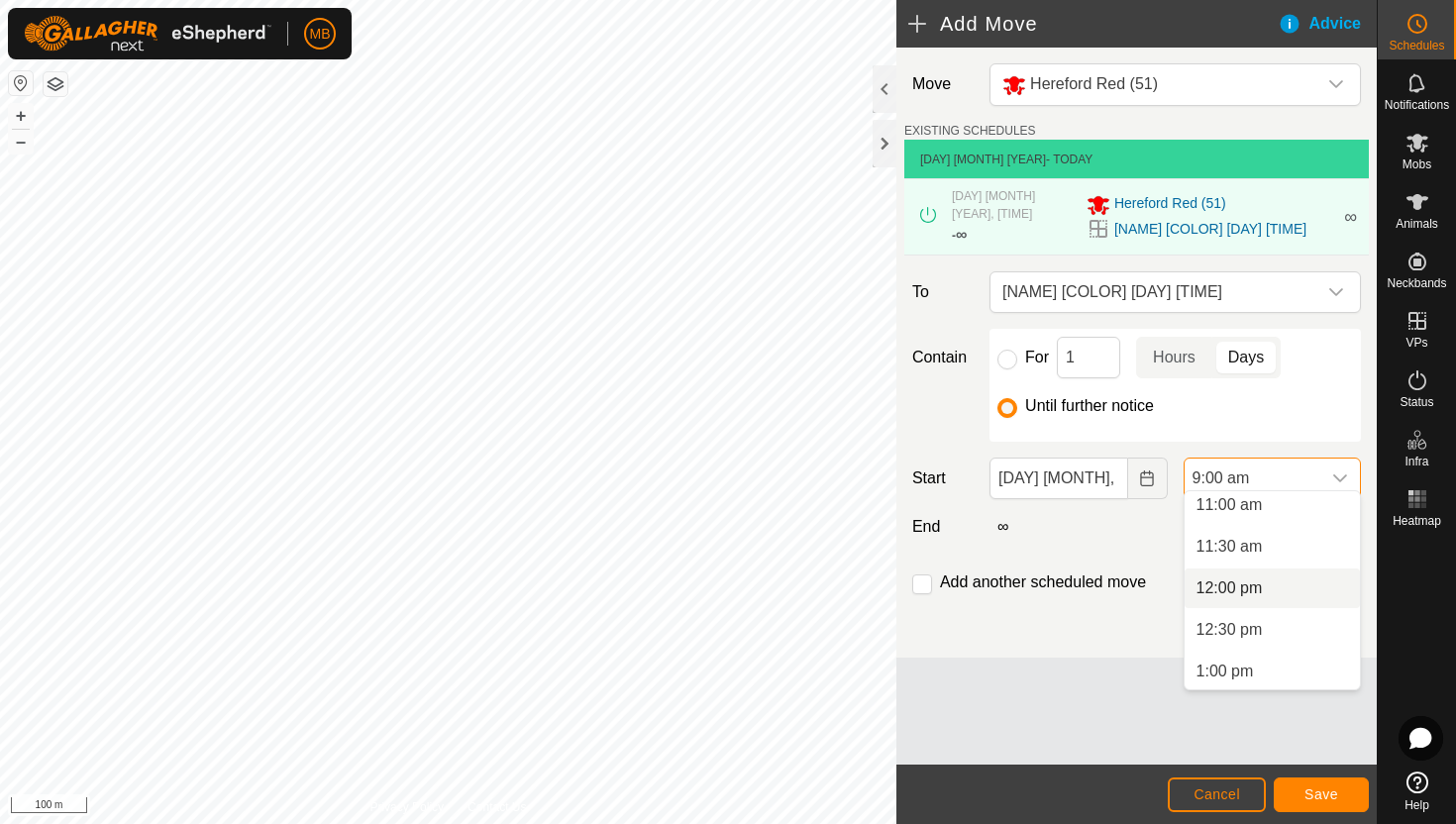 click on "12:00 pm" at bounding box center (1272, 588) 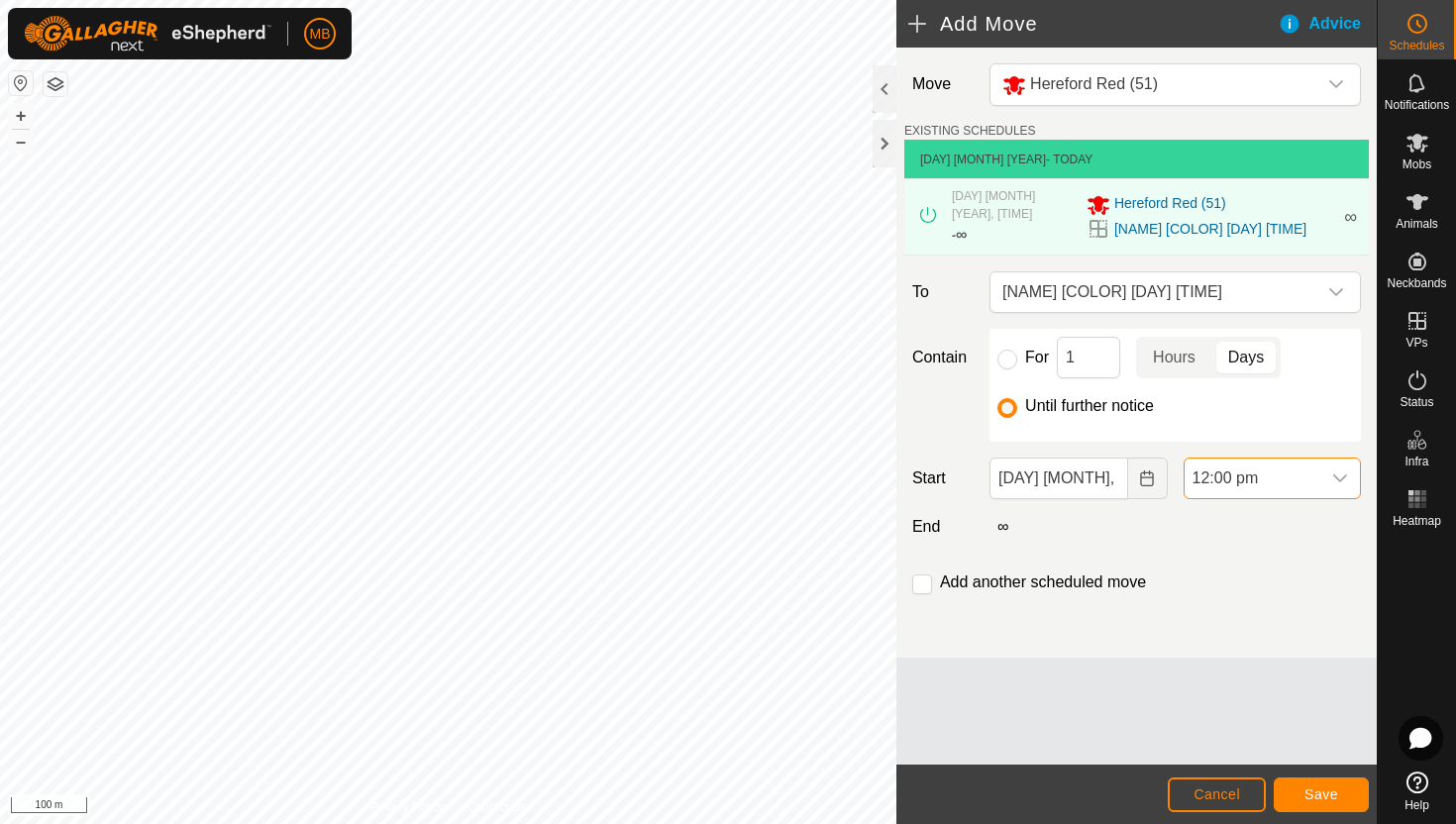 scroll, scrollTop: 749, scrollLeft: 0, axis: vertical 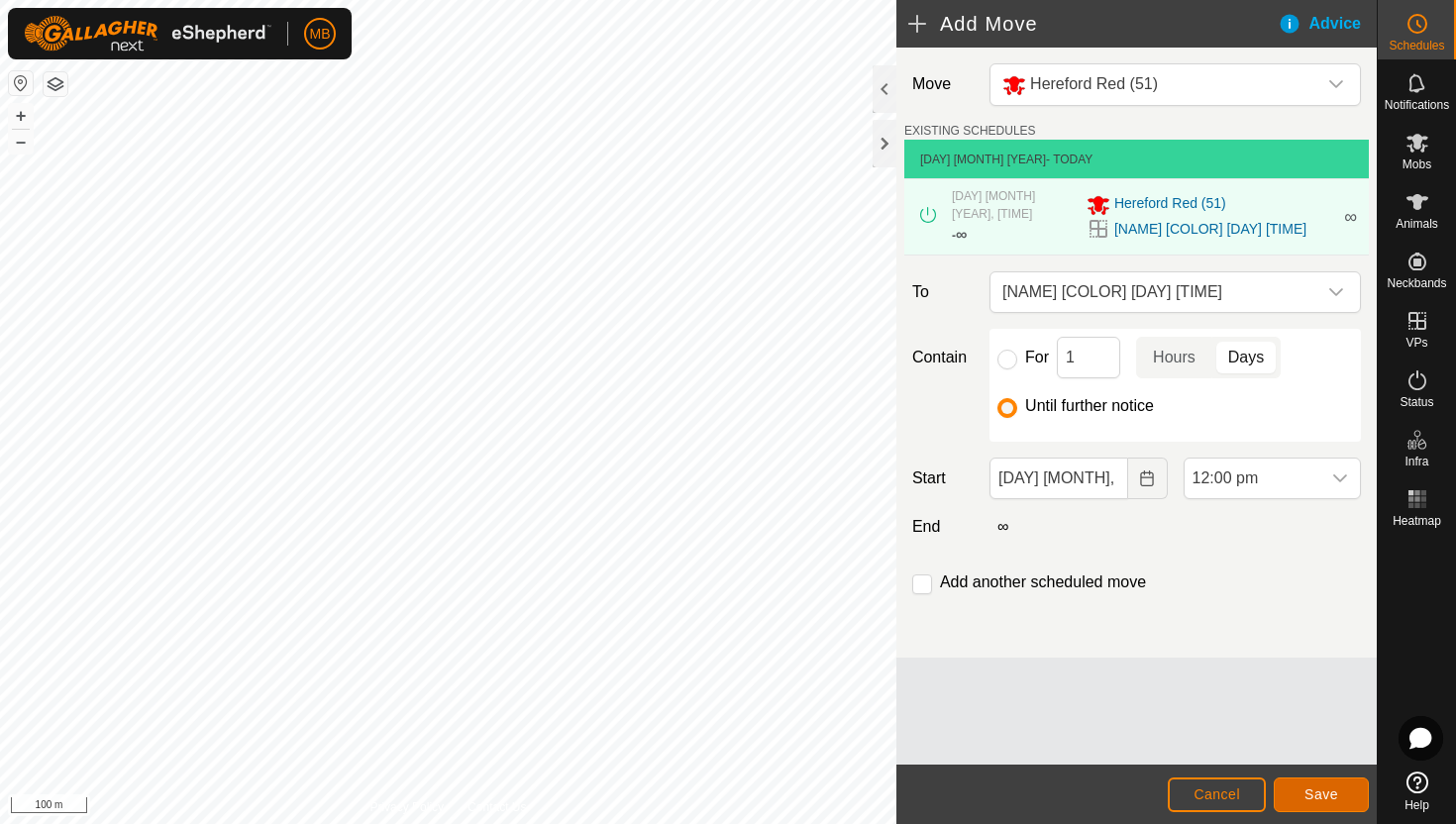click on "Save" 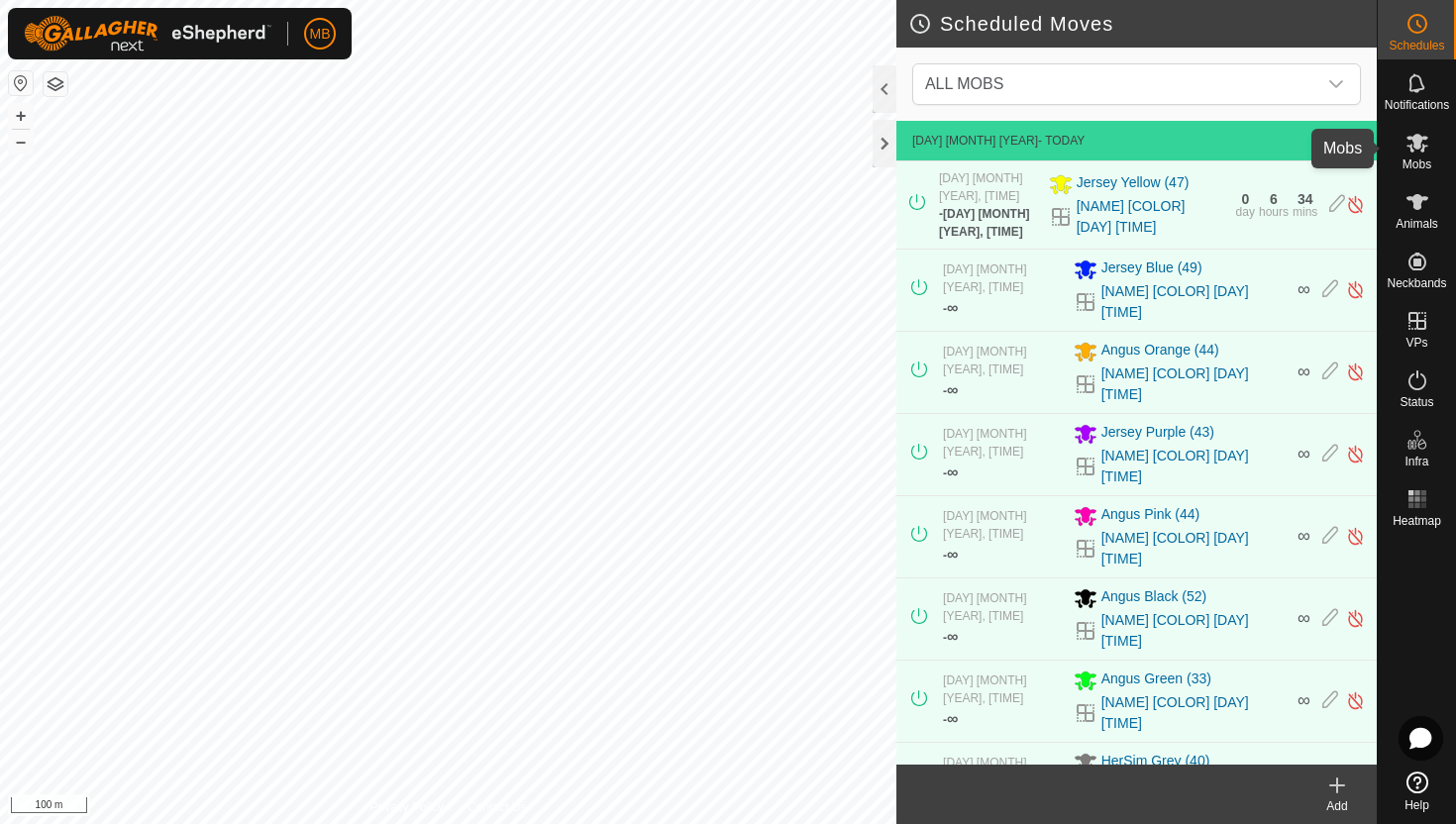 click 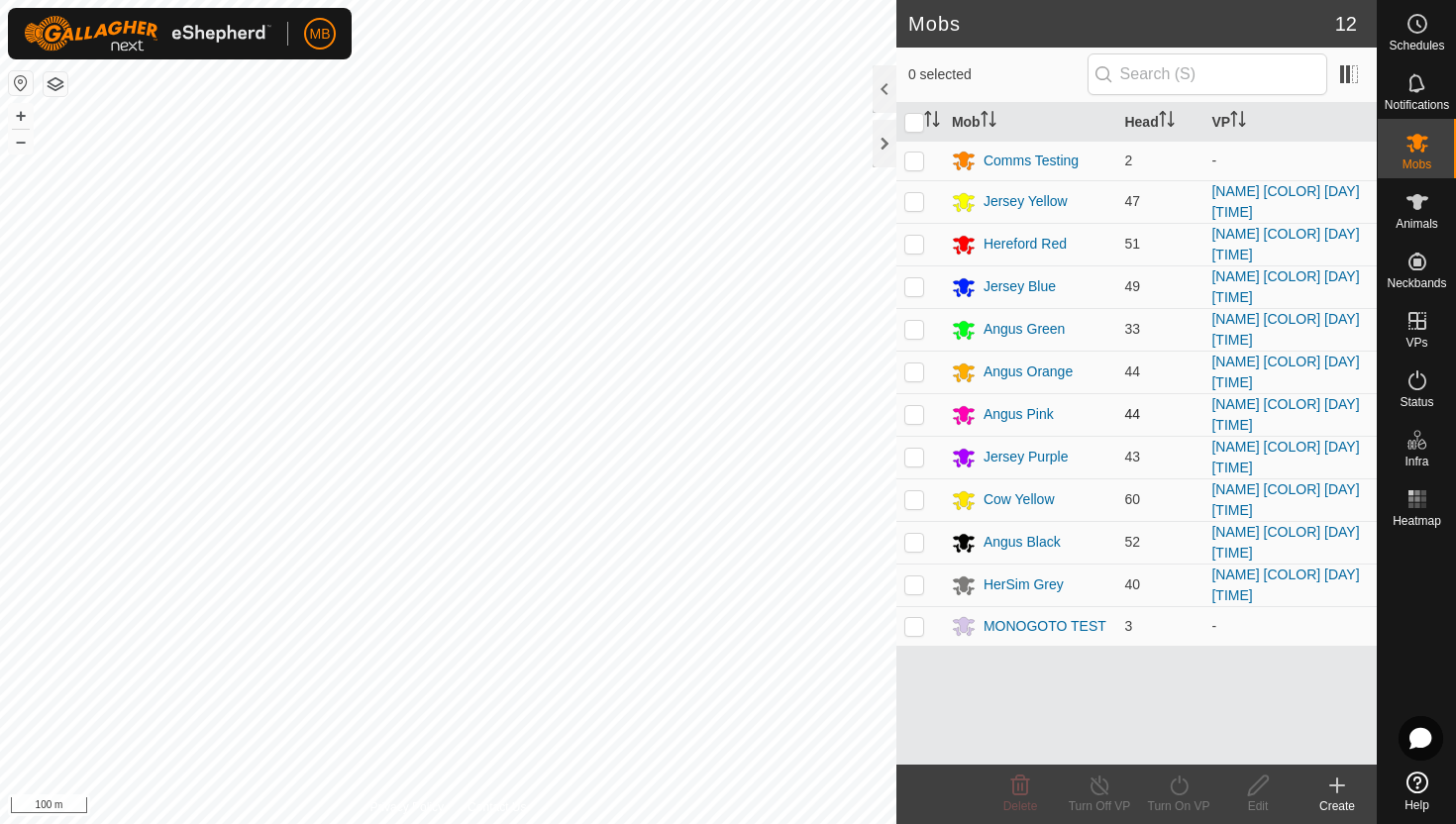 click at bounding box center [914, 414] 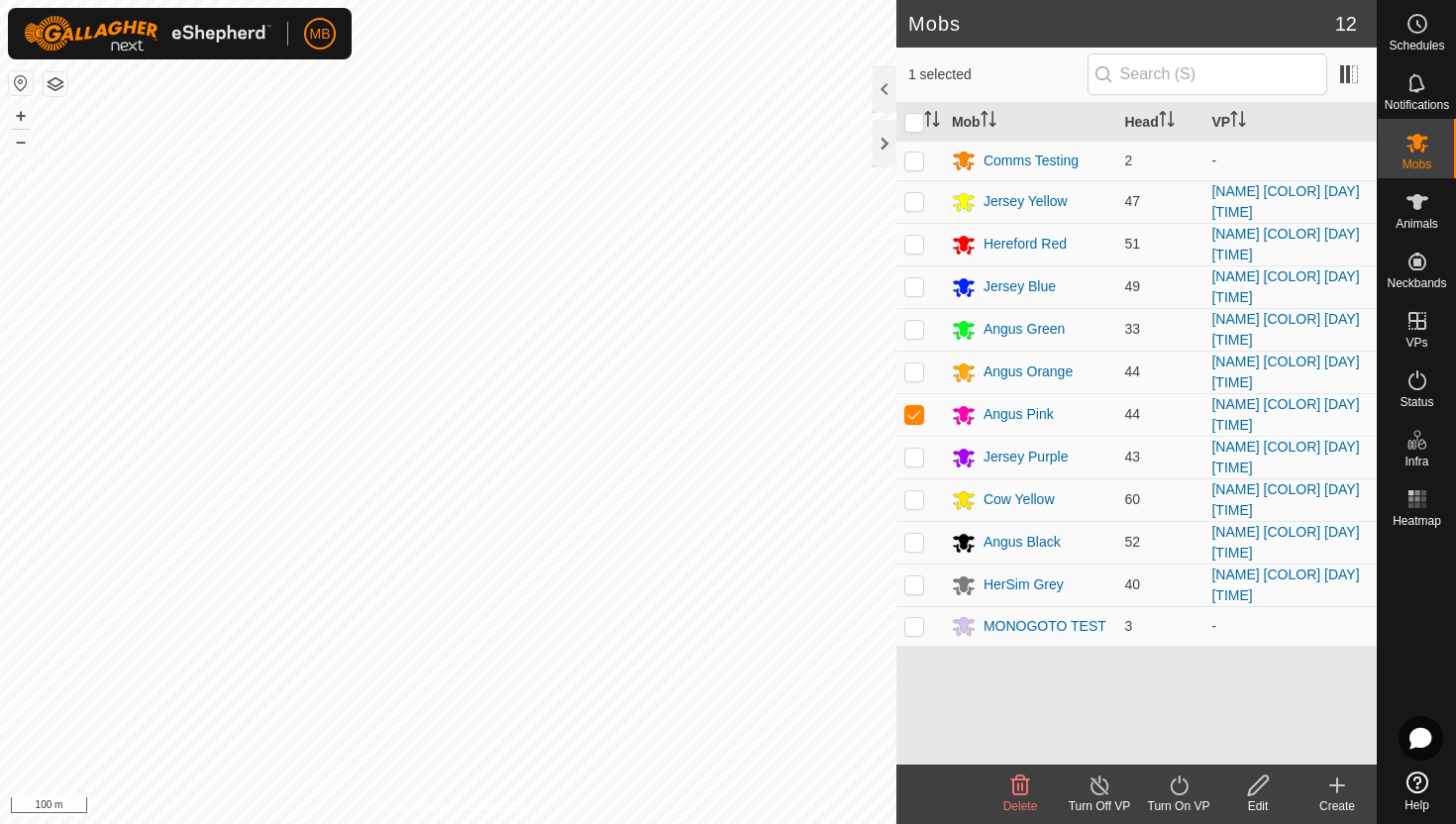 click 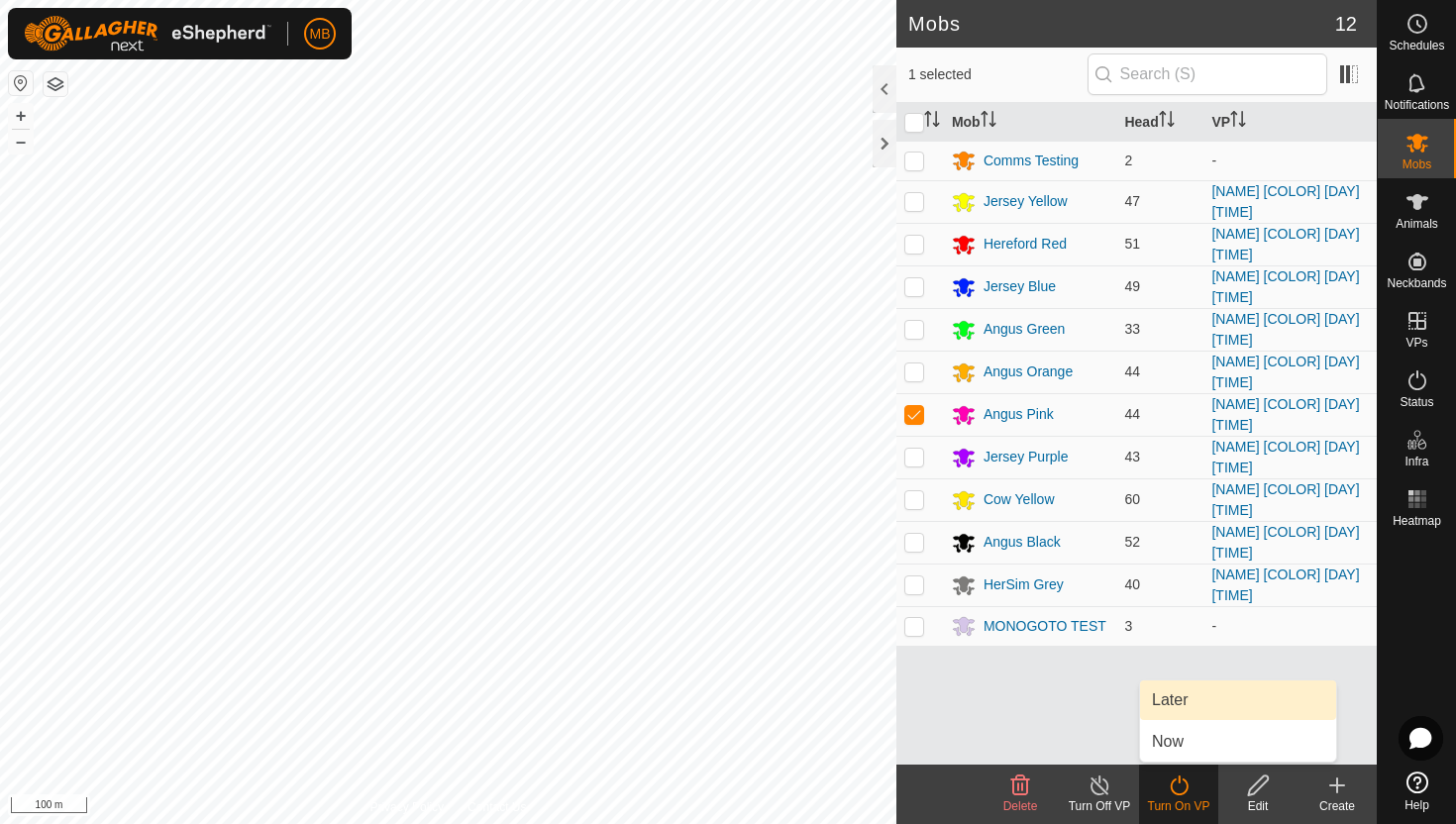 click on "Later" at bounding box center (1238, 700) 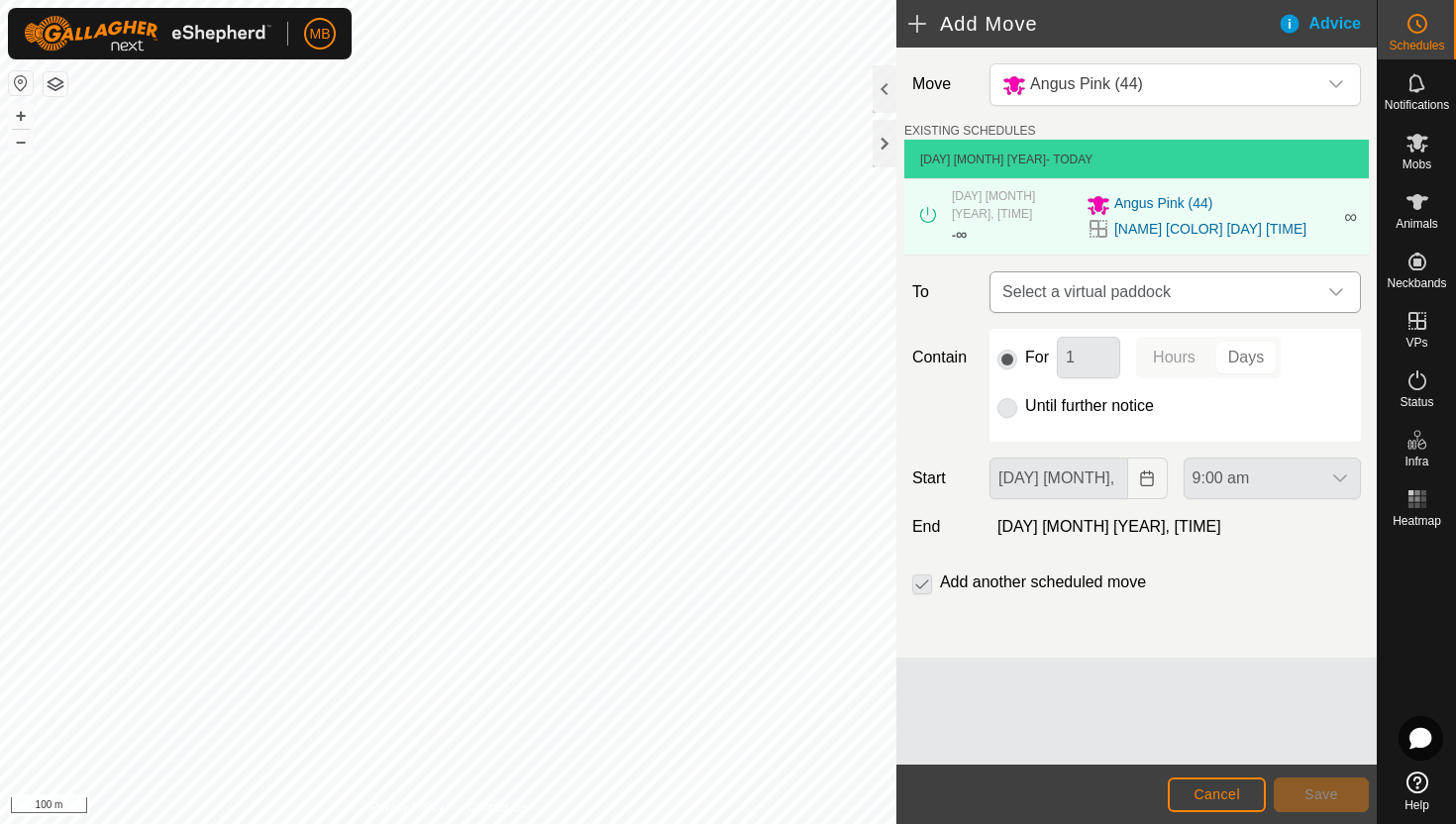 click 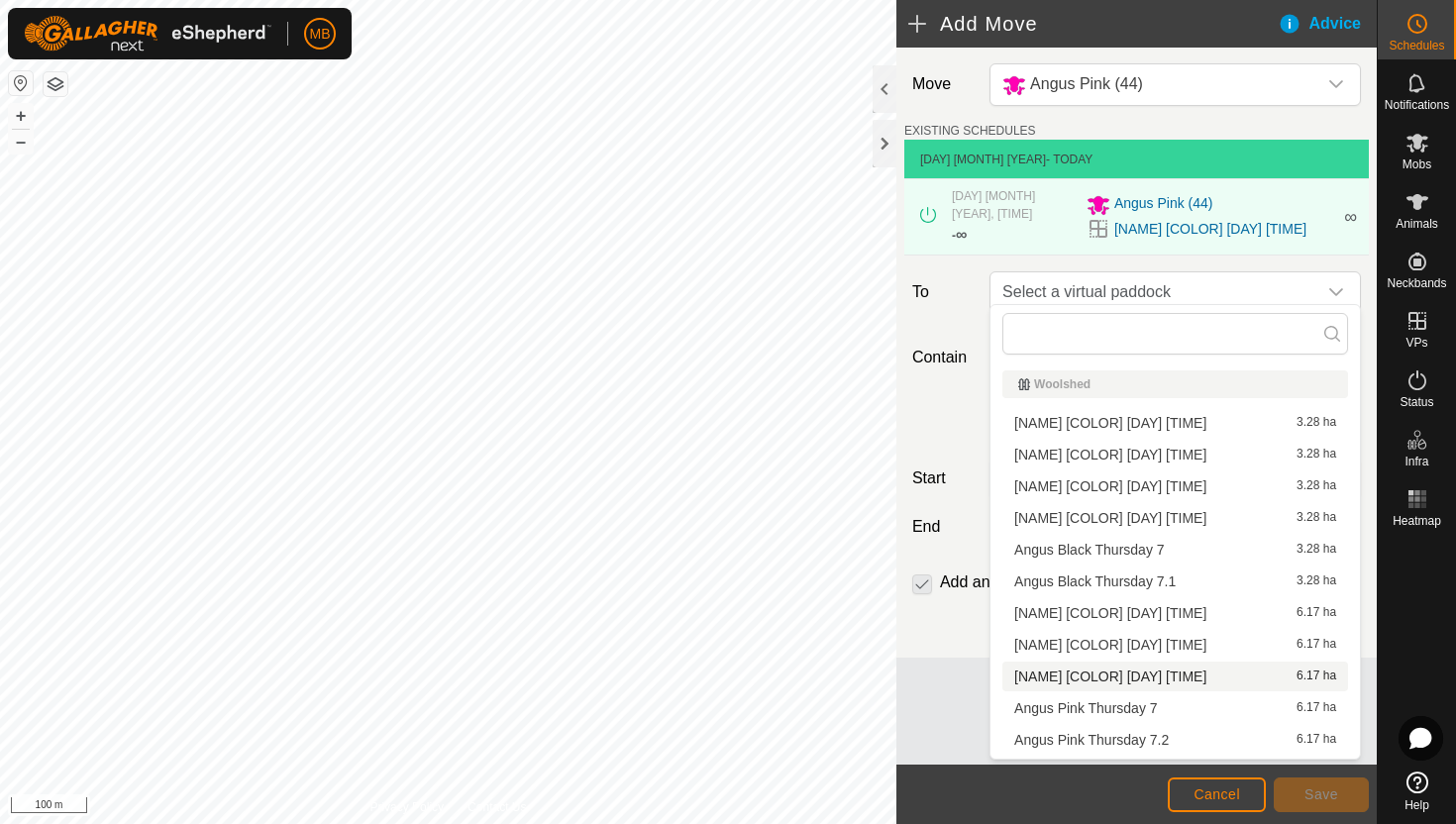 click on "[NAME] [COLOR] [DAY] [TIME]  [NUMBER] ha" at bounding box center [1175, 676] 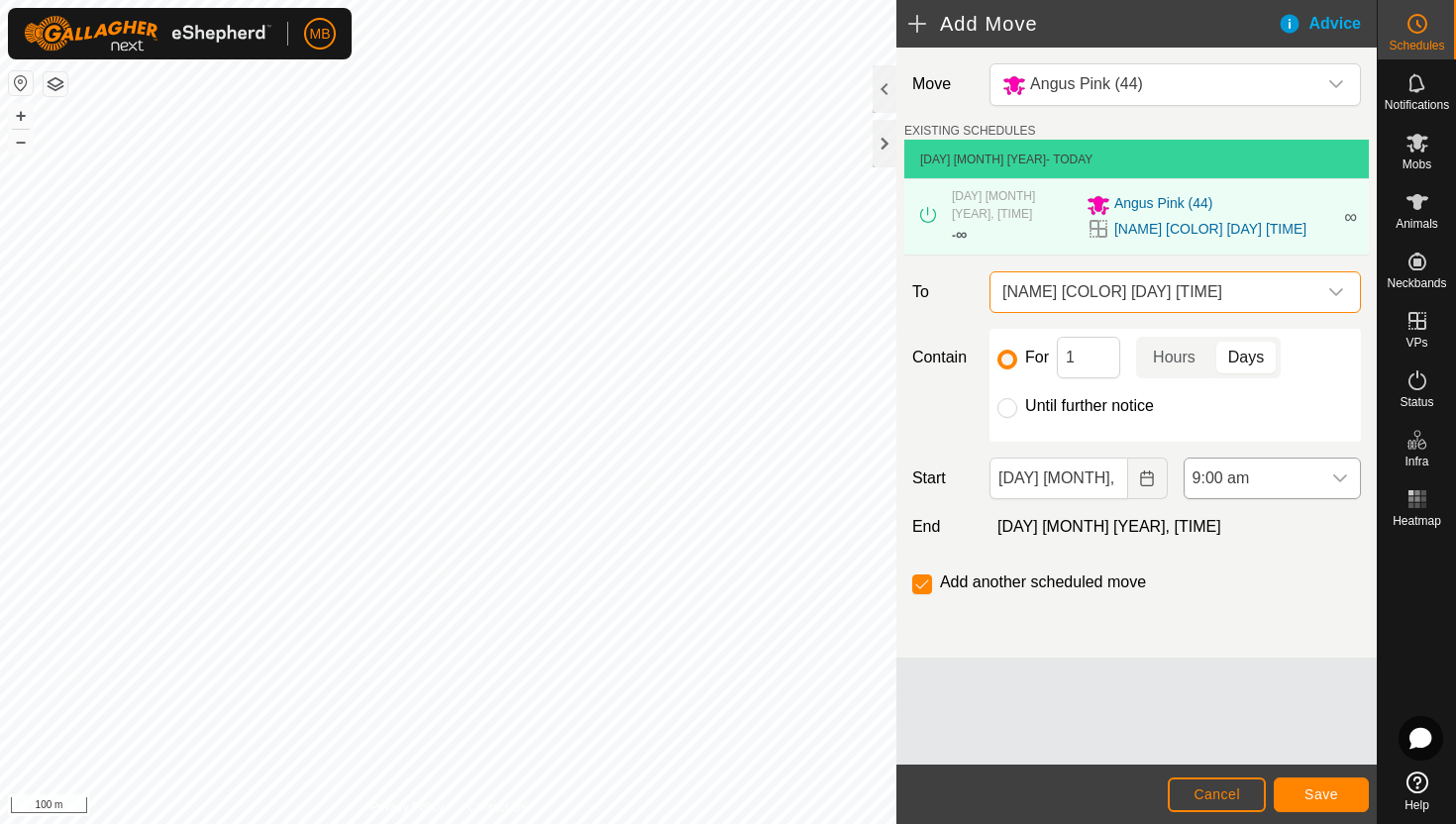 click on "9:00 am" at bounding box center [1252, 478] 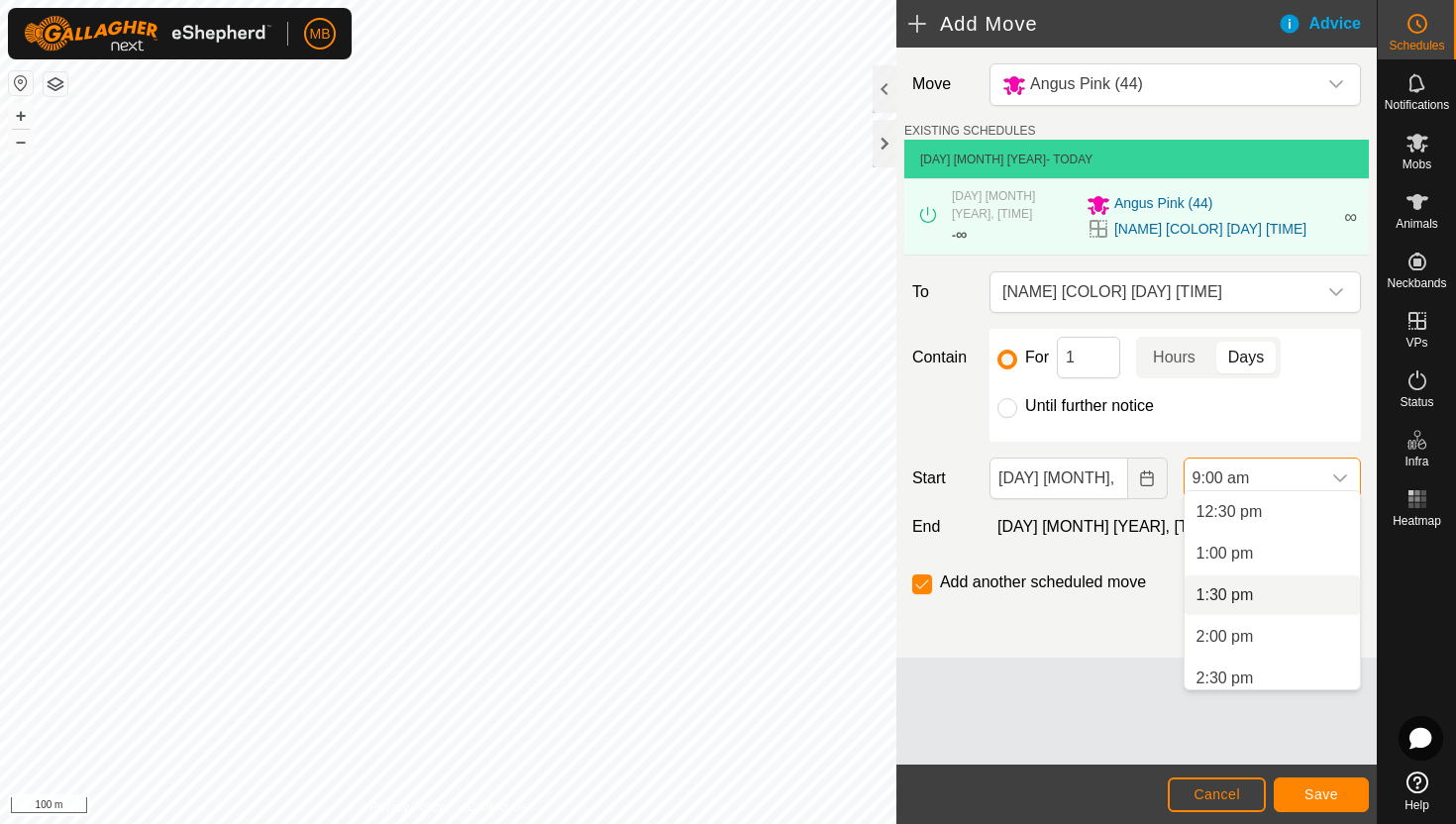scroll, scrollTop: 1044, scrollLeft: 0, axis: vertical 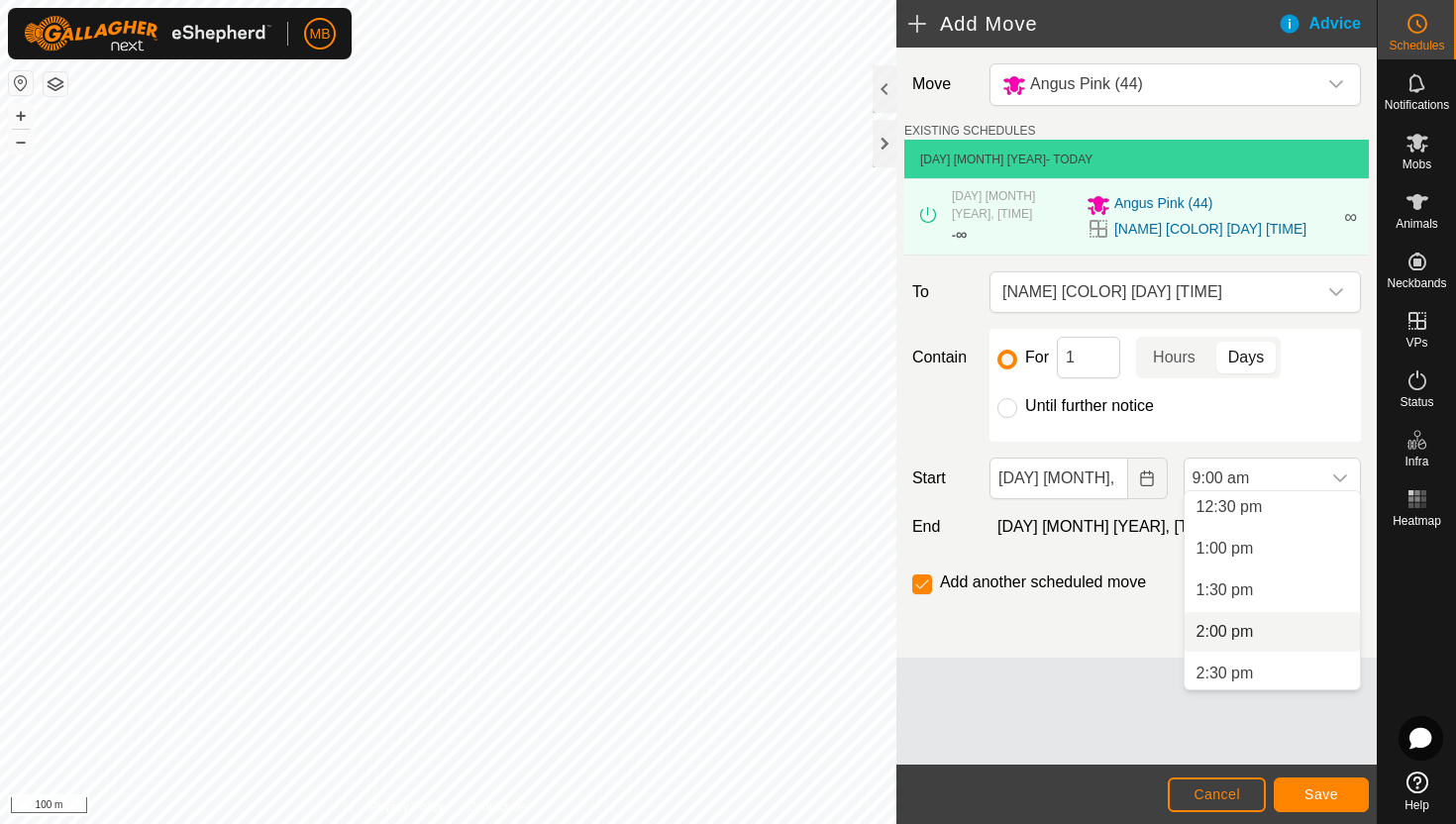 click on "2:00 pm" at bounding box center (1272, 632) 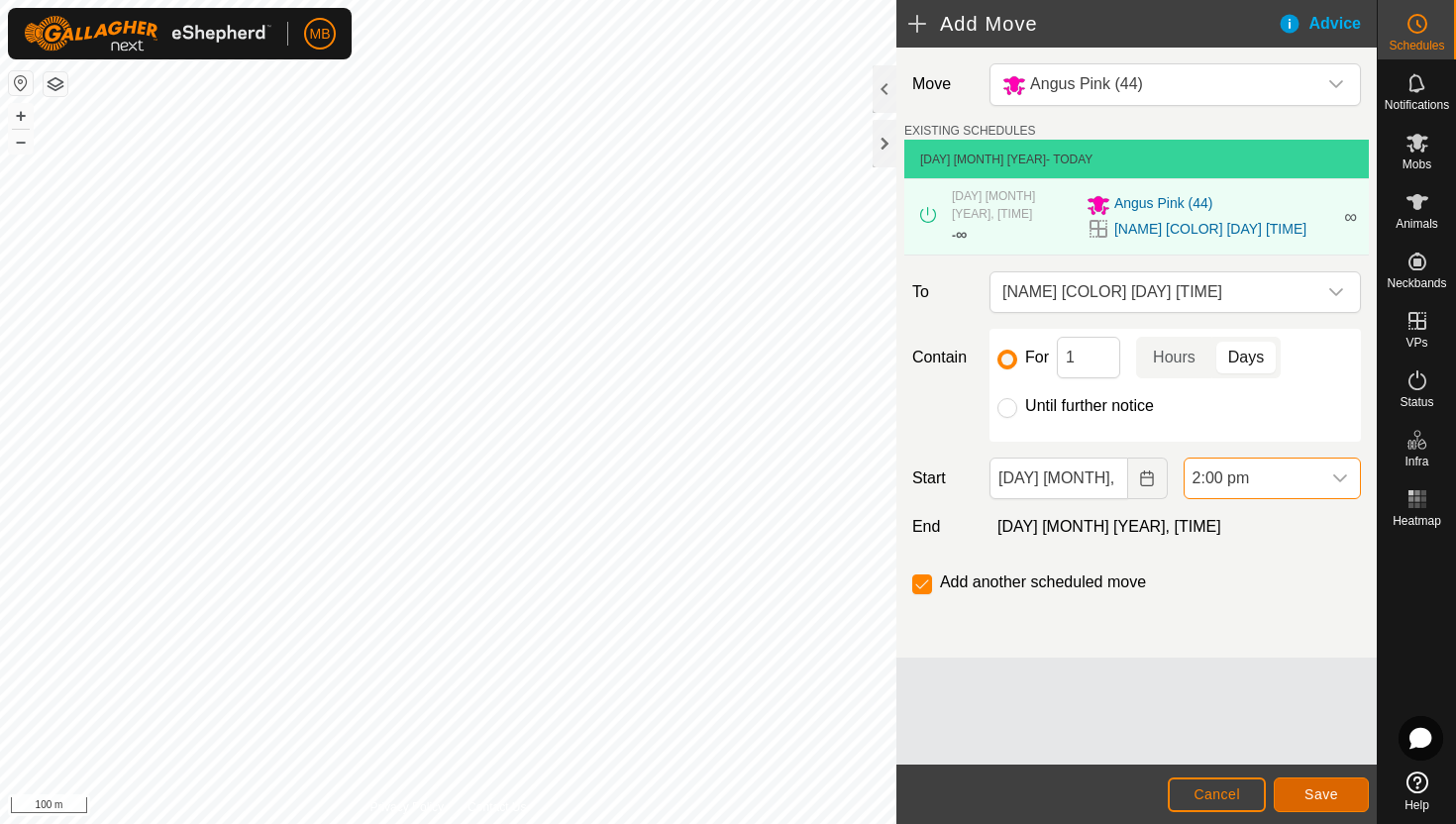 click on "Save" 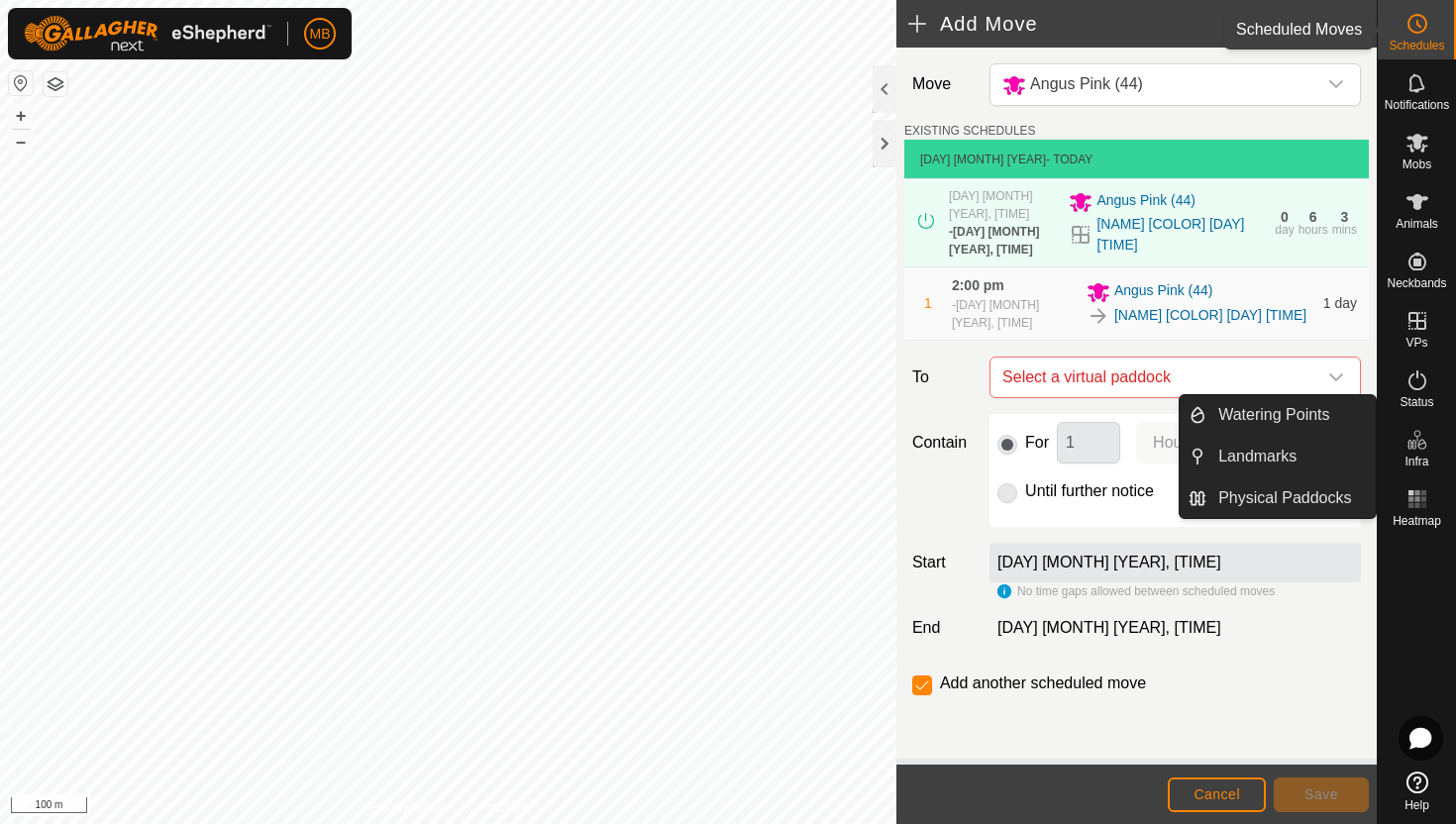 click at bounding box center [1417, 24] 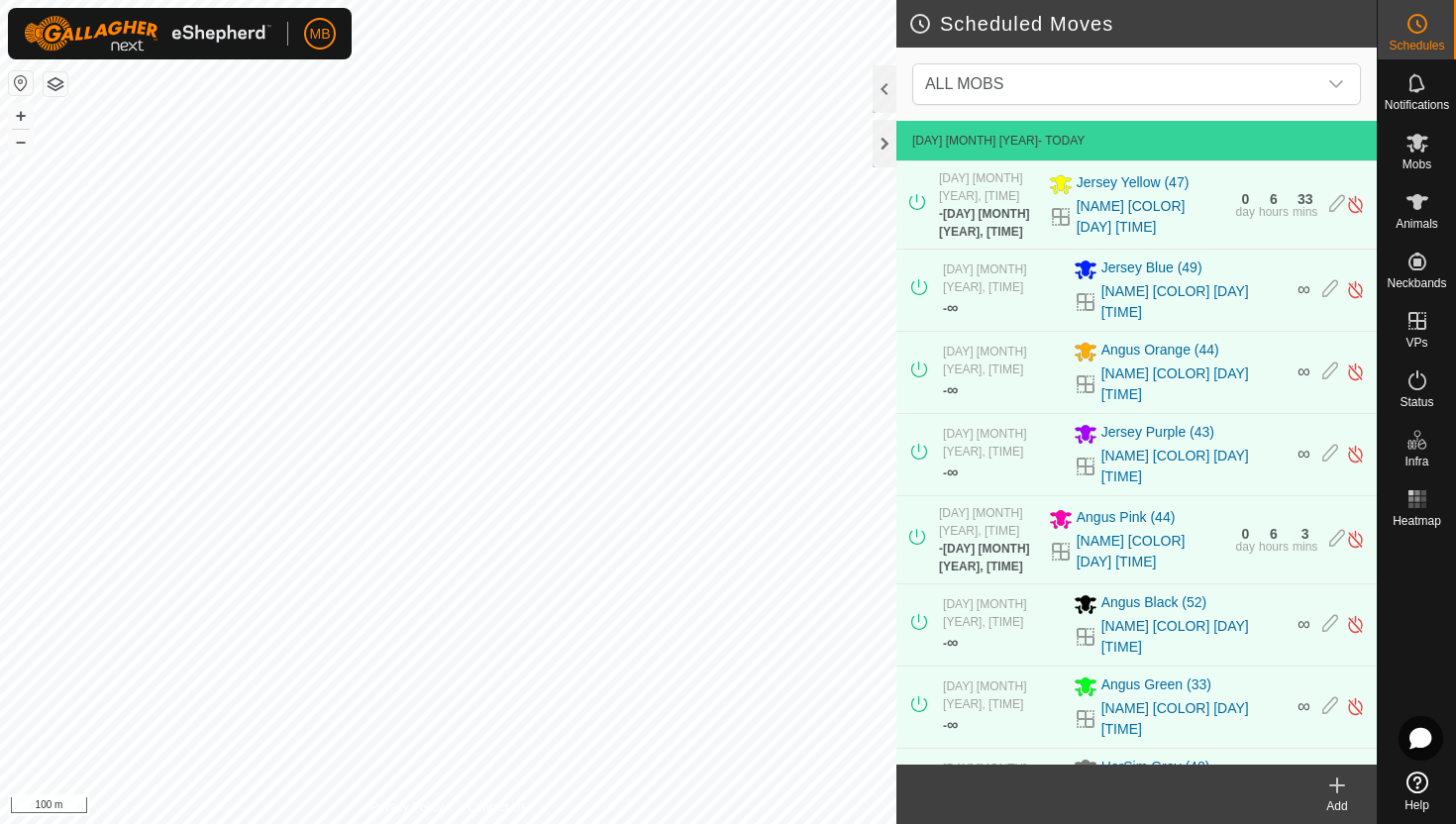 scroll, scrollTop: 307, scrollLeft: 0, axis: vertical 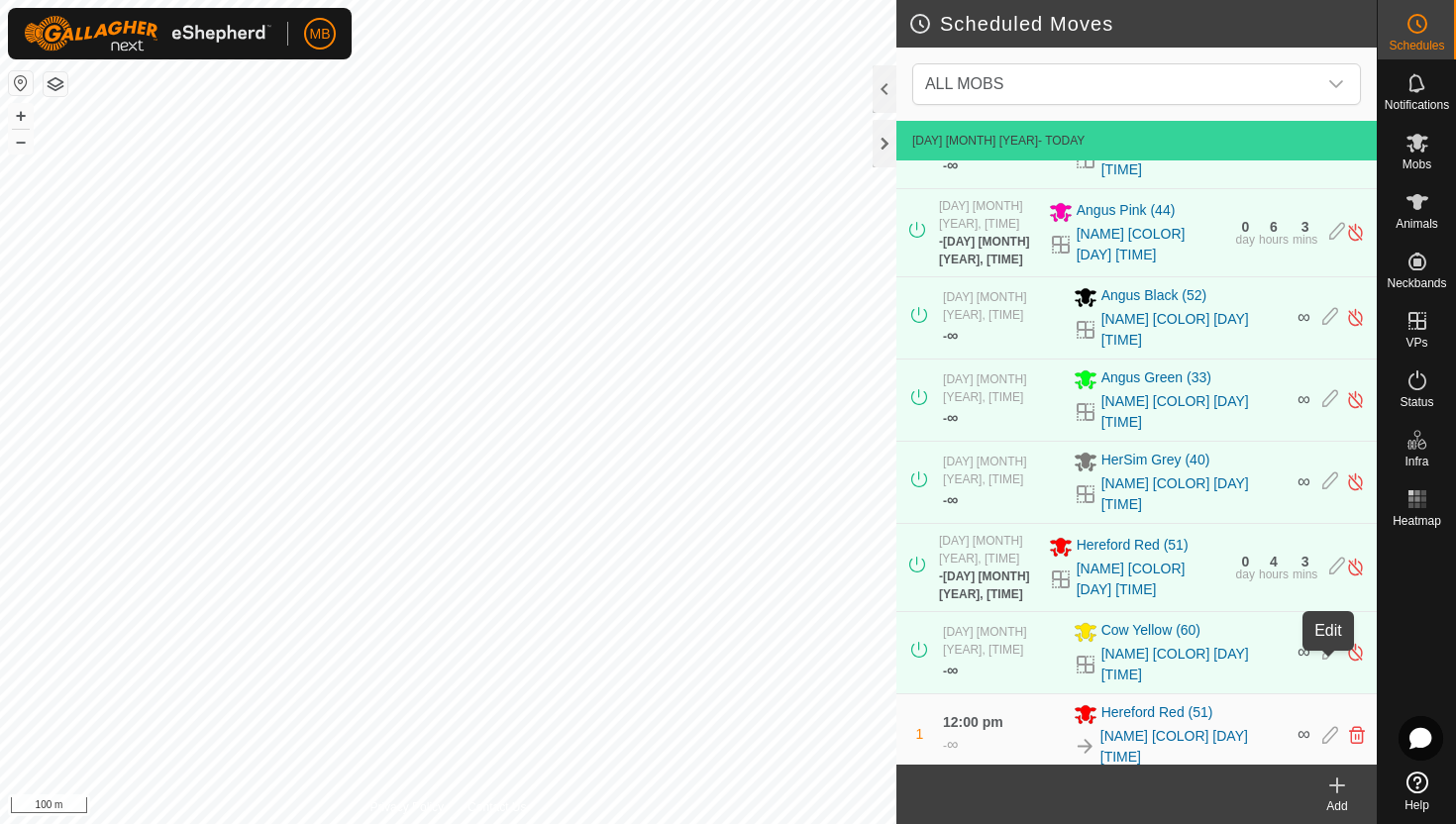 click at bounding box center [1332, 817] 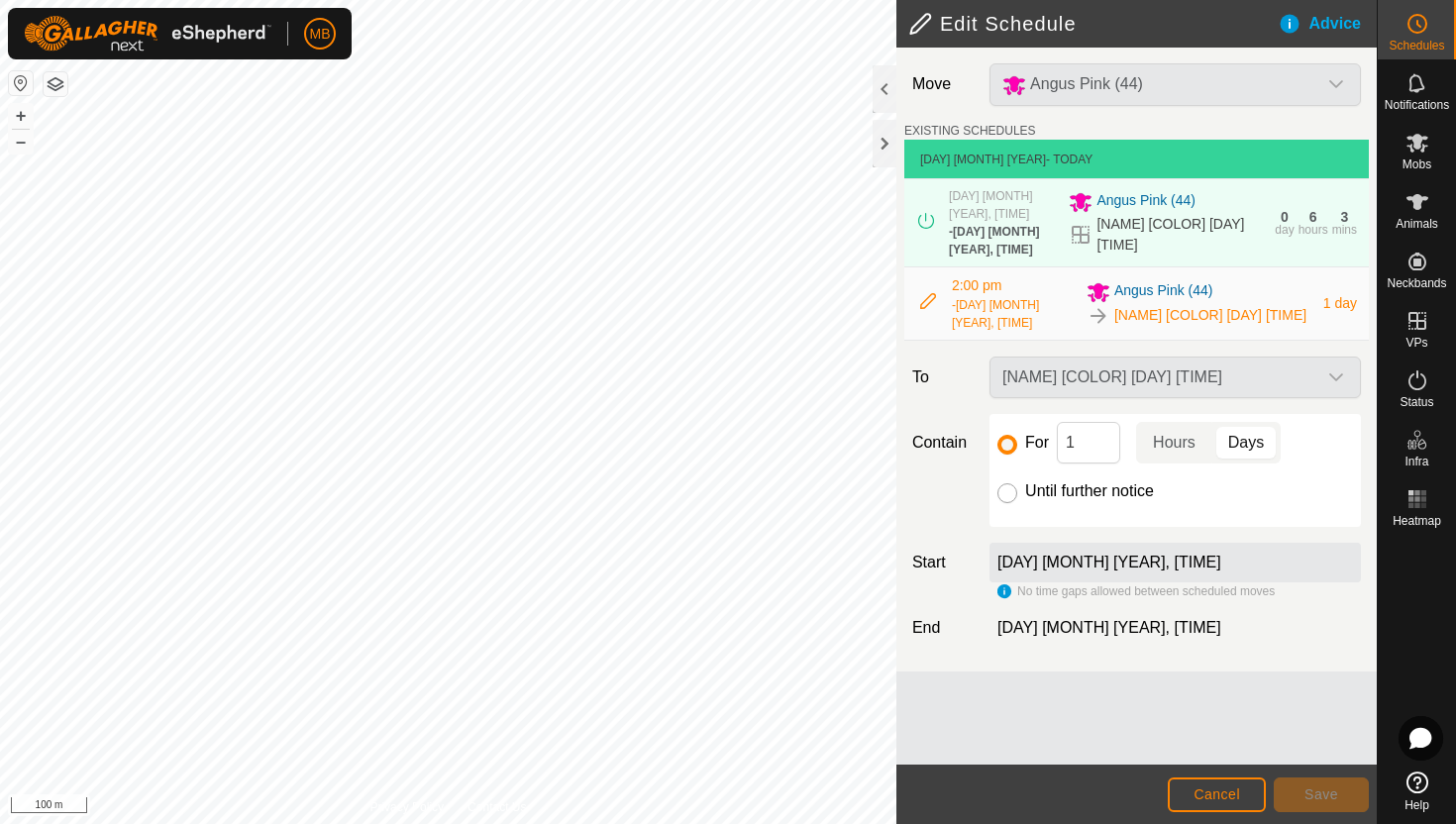 click on "Until further notice" at bounding box center (1007, 493) 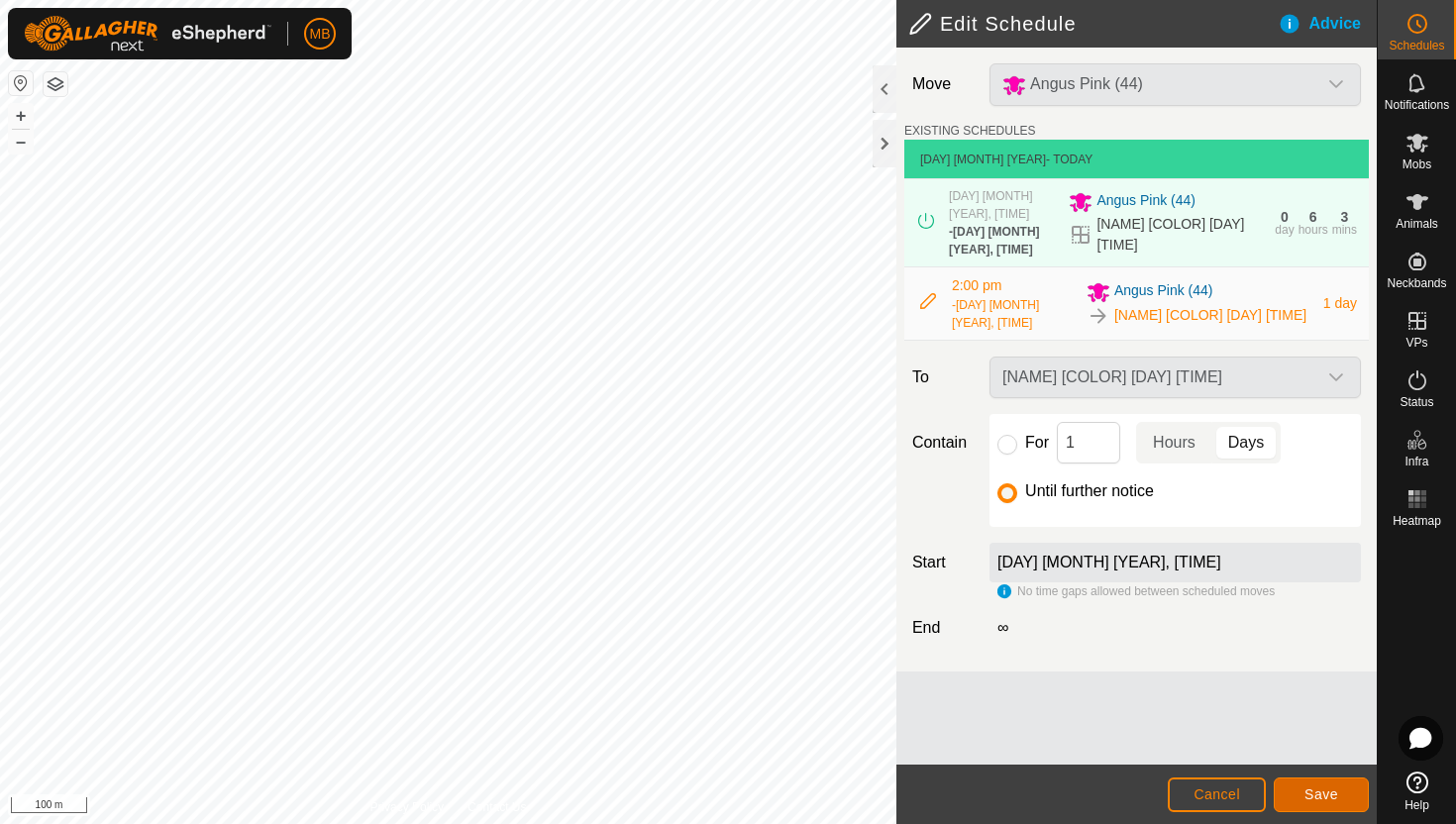 click on "Save" 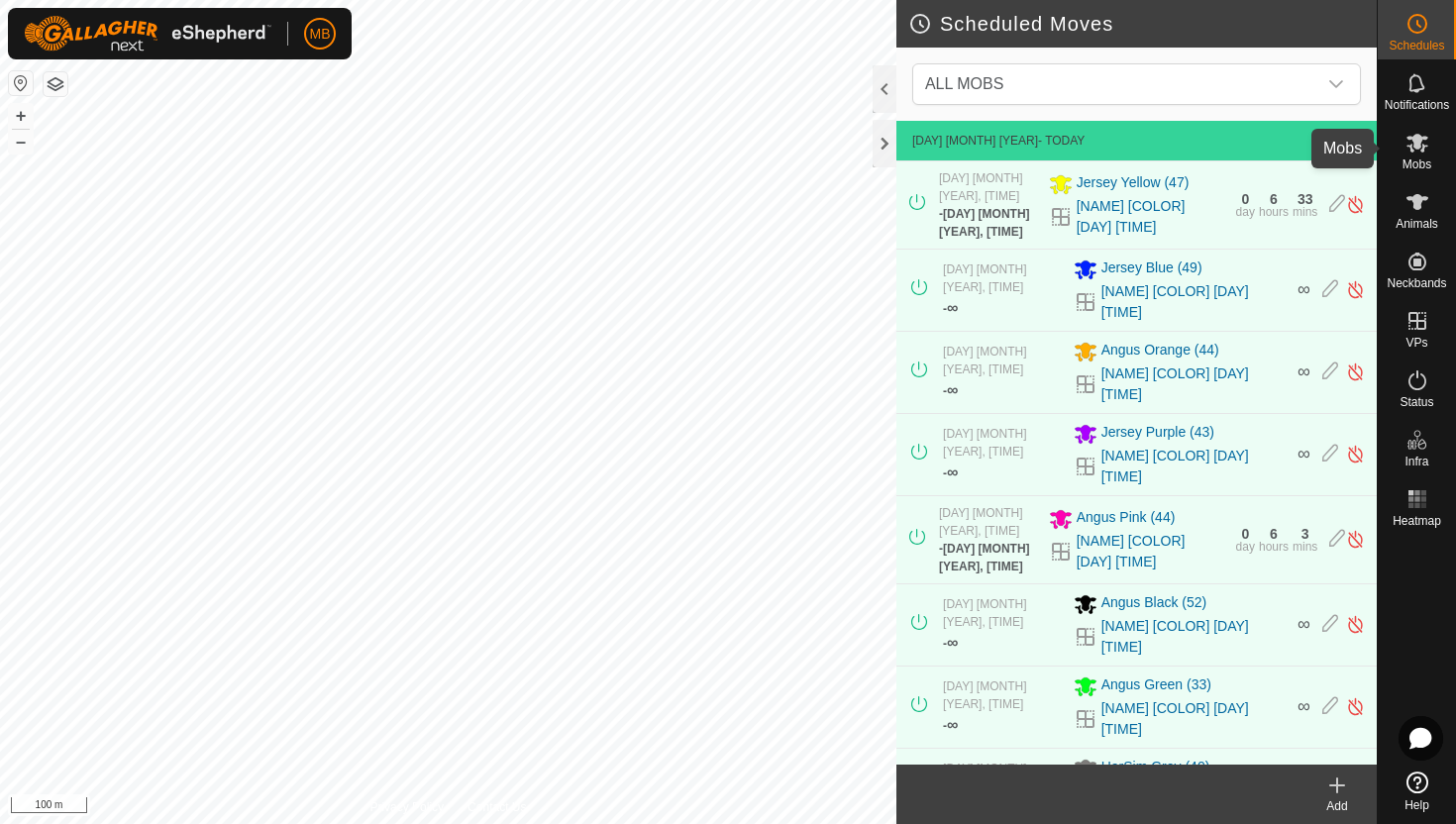 click 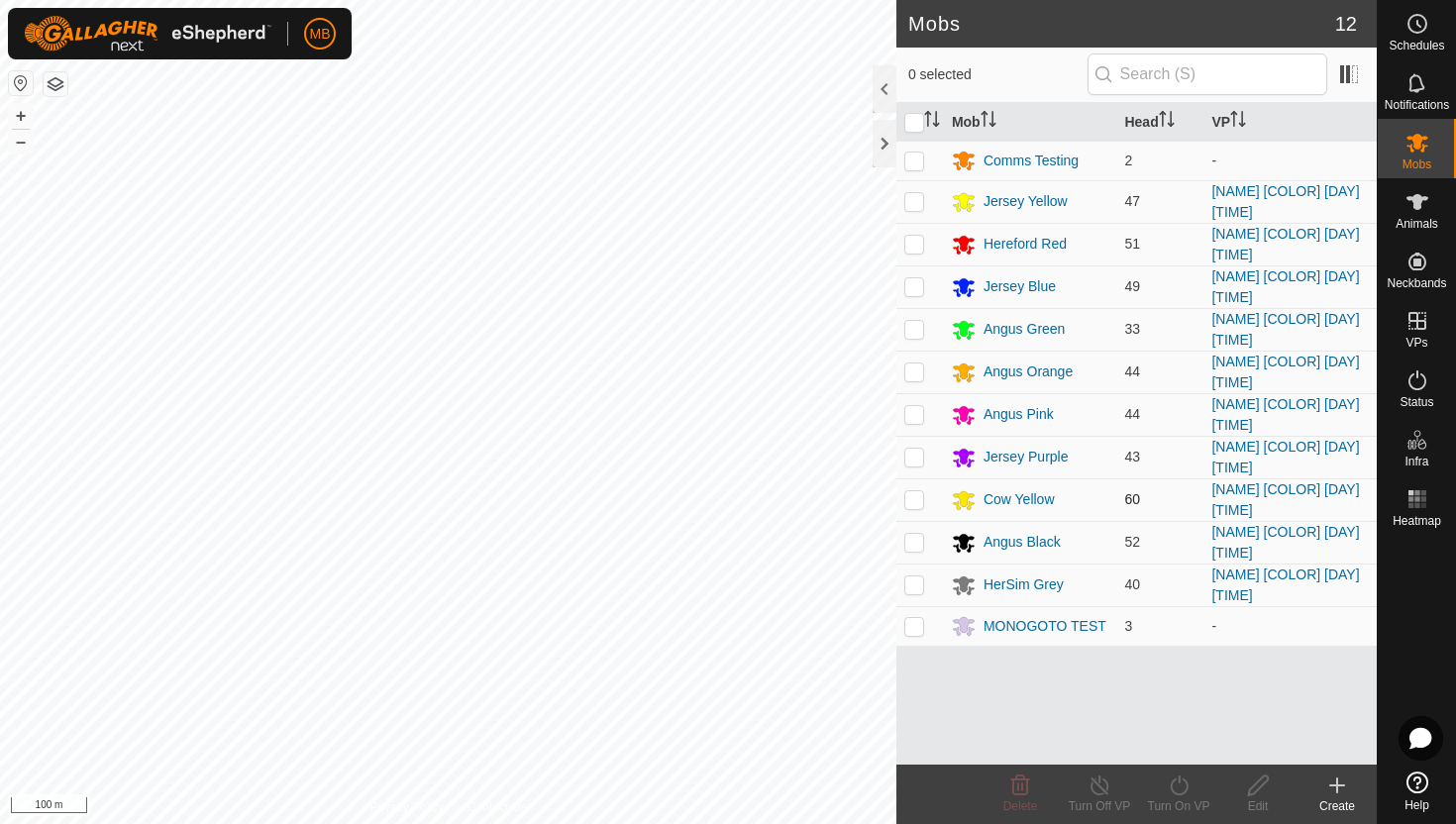 click at bounding box center [914, 499] 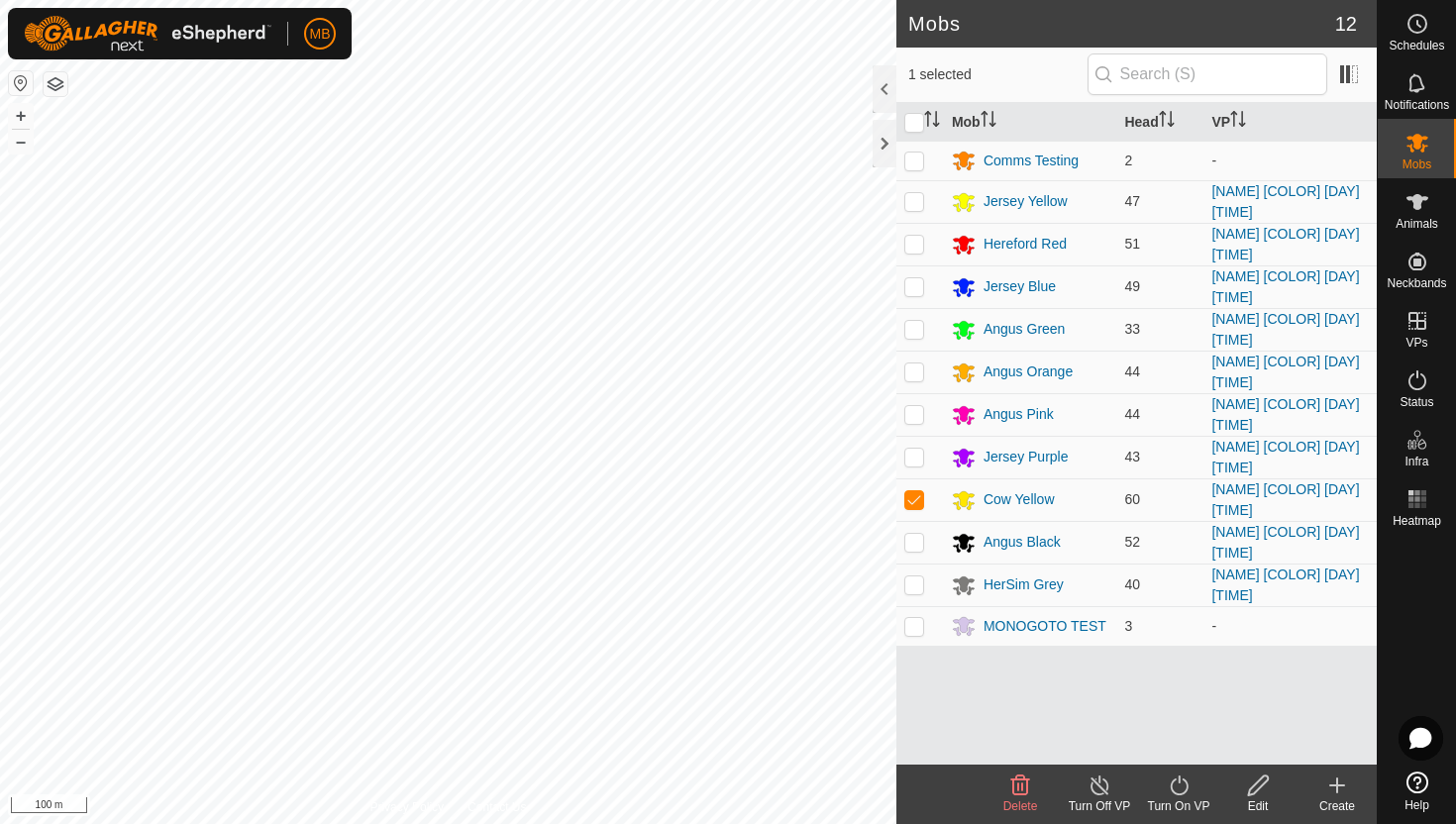 click 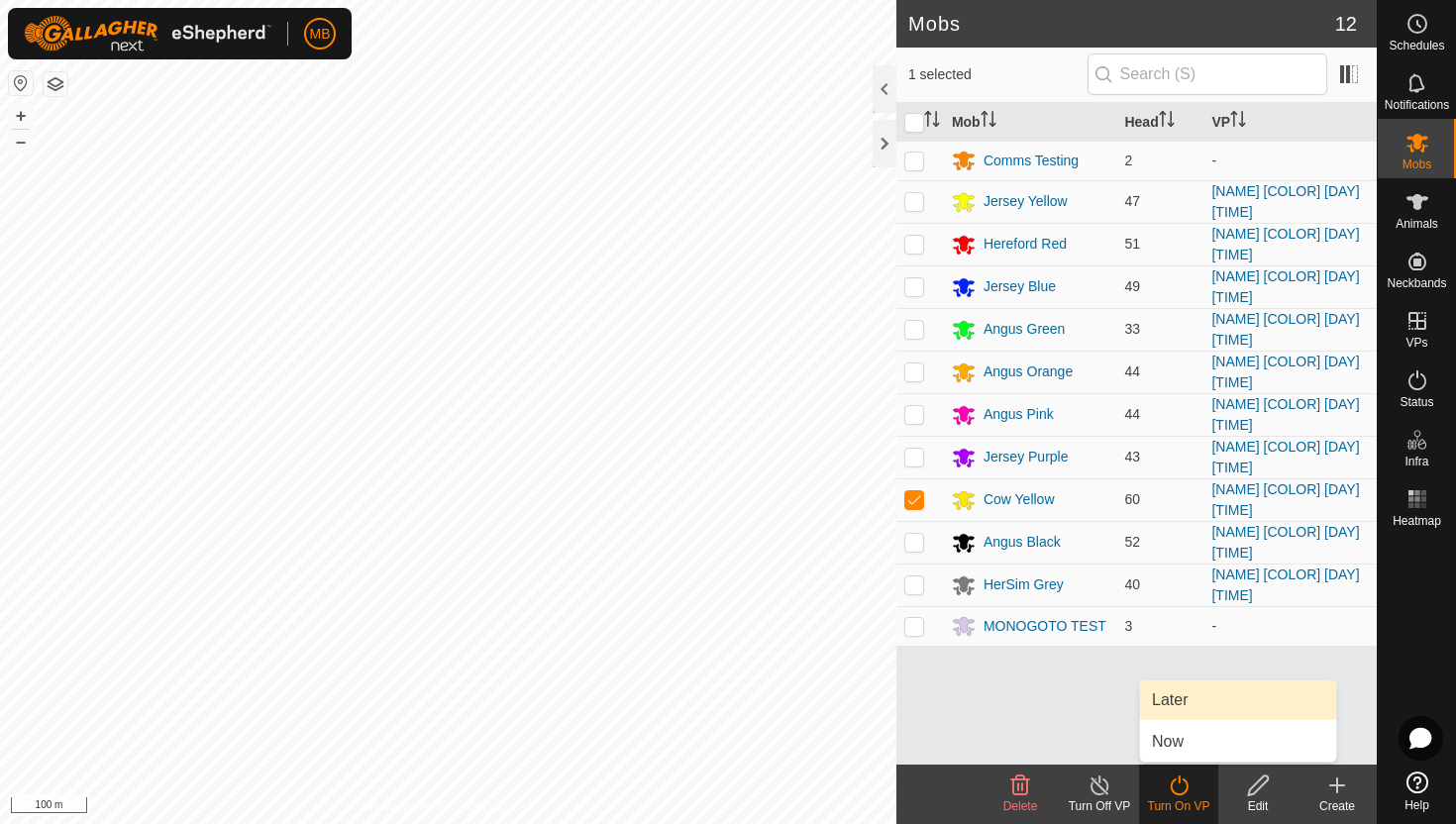 click on "Later" at bounding box center [1238, 700] 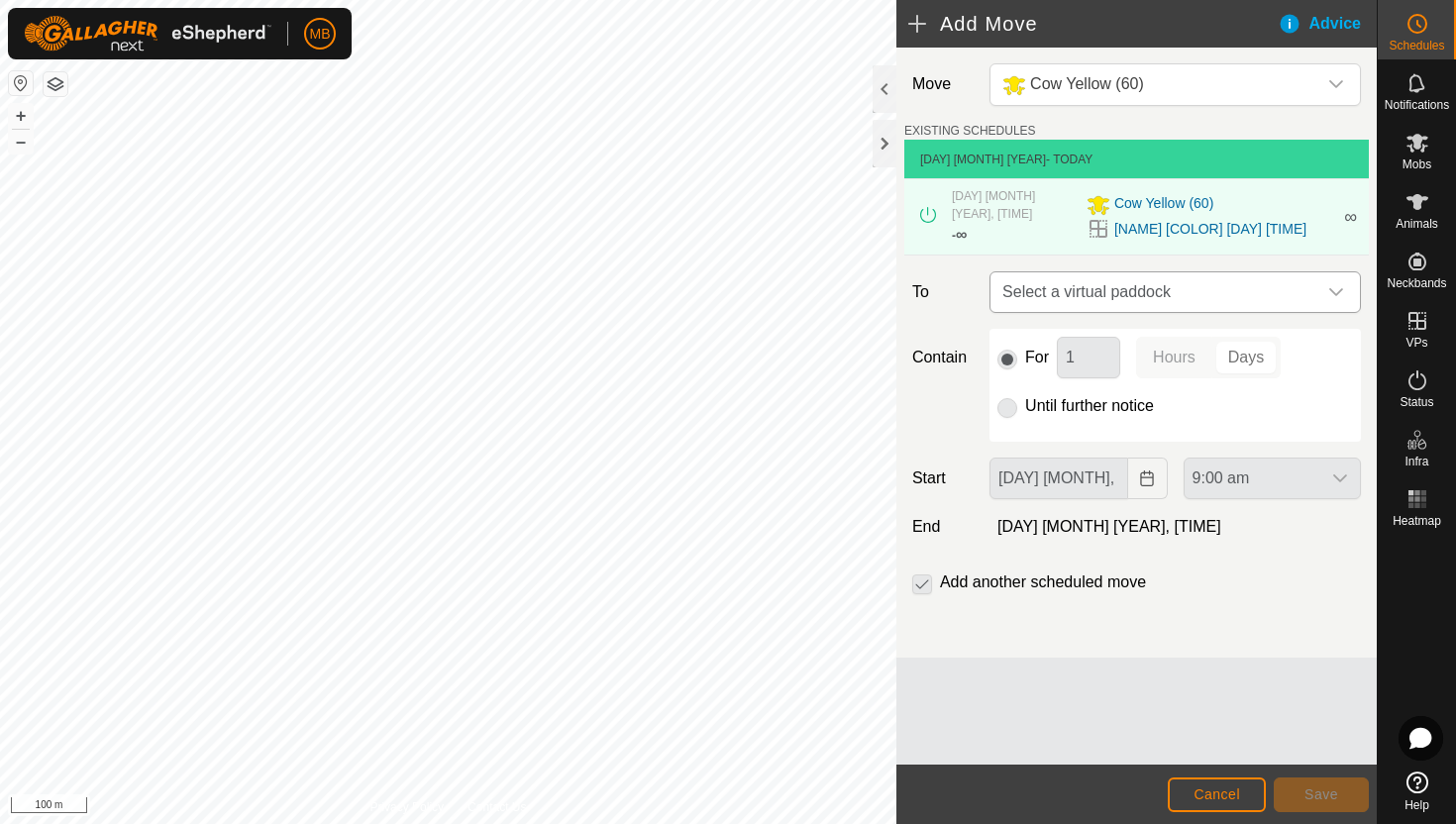 click at bounding box center (1336, 292) 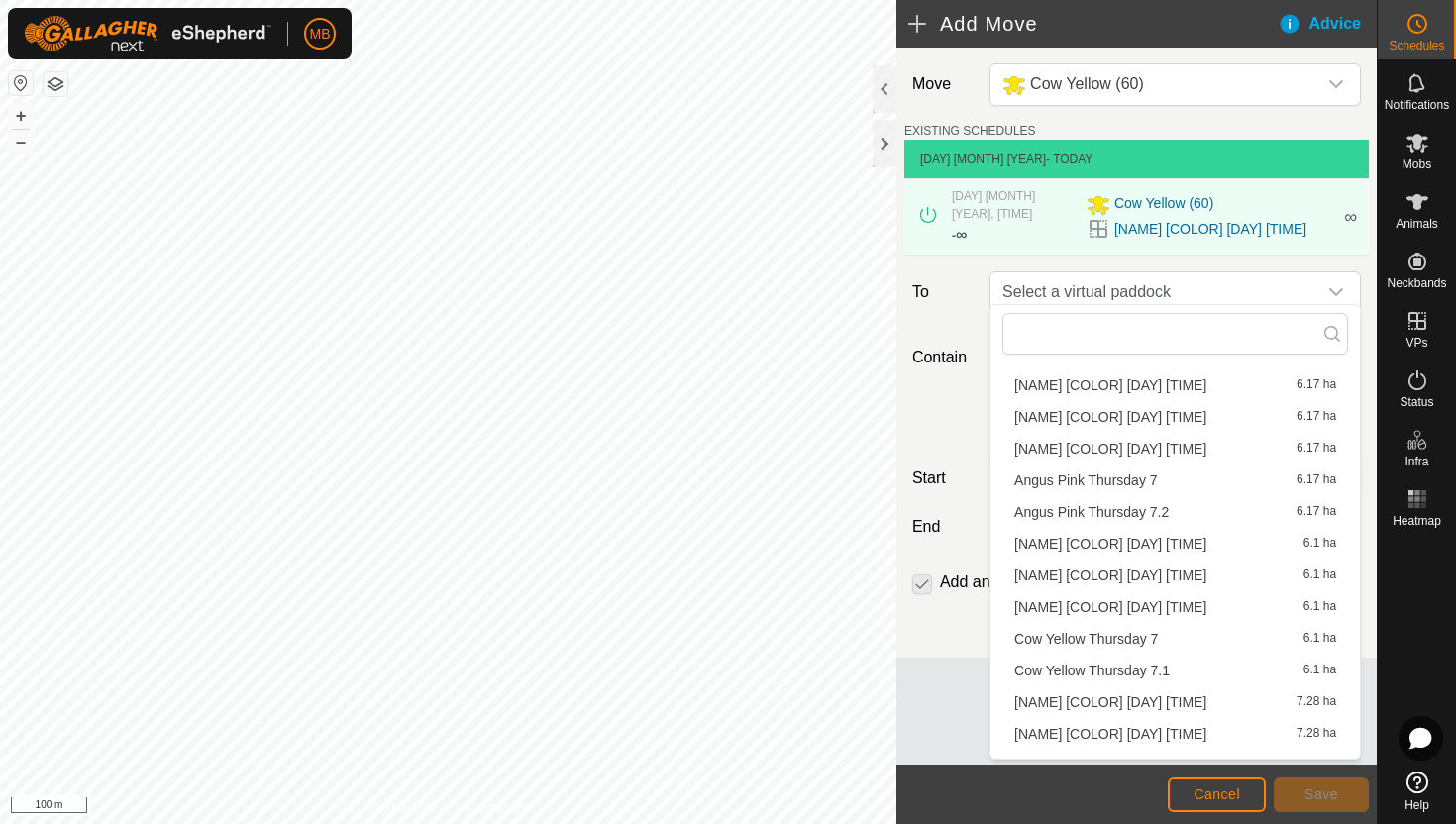scroll, scrollTop: 281, scrollLeft: 0, axis: vertical 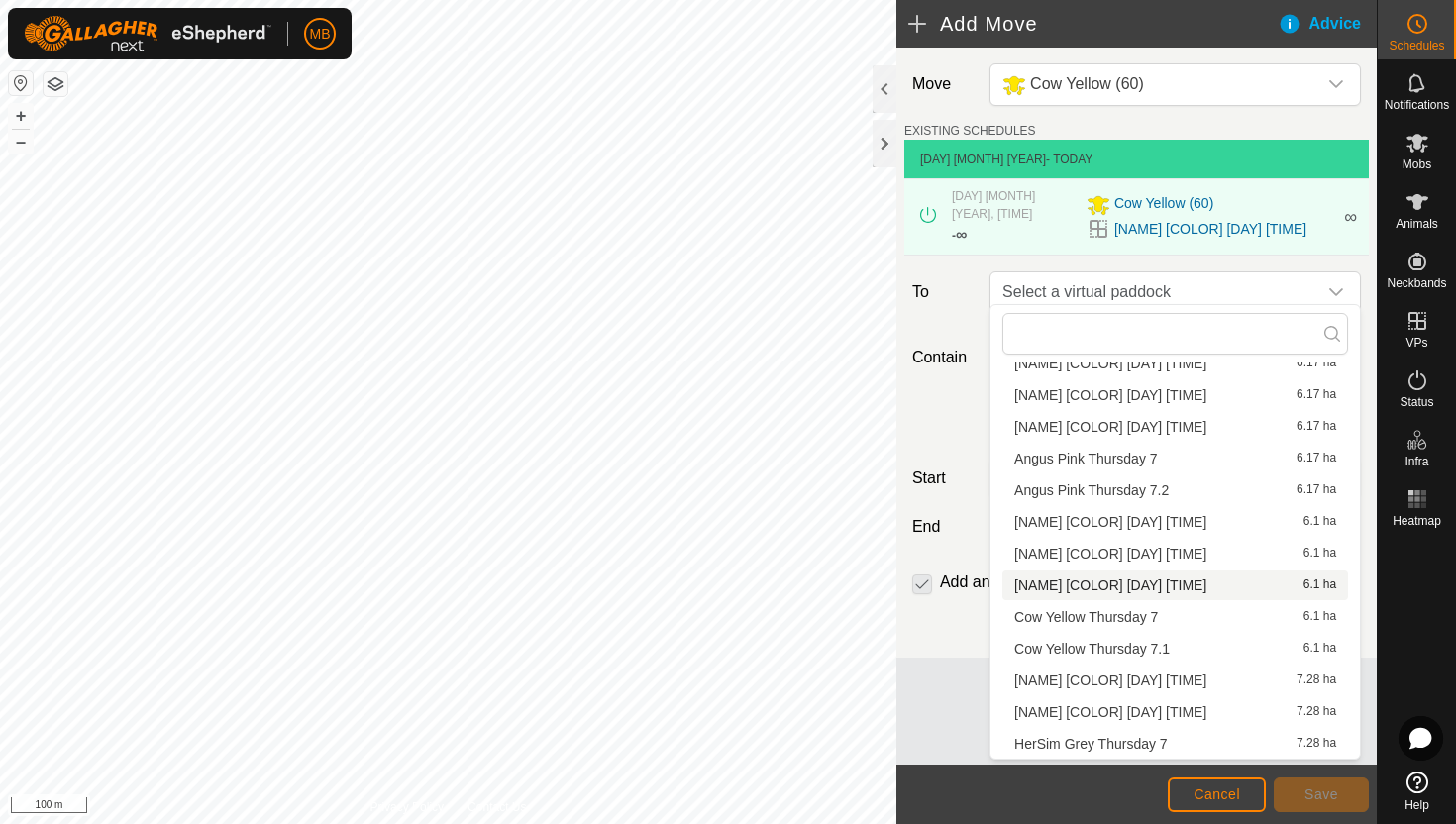 click on "[NAME] [COLOR] [DAY] [TIME]  [NUMBER] ha" at bounding box center (1175, 585) 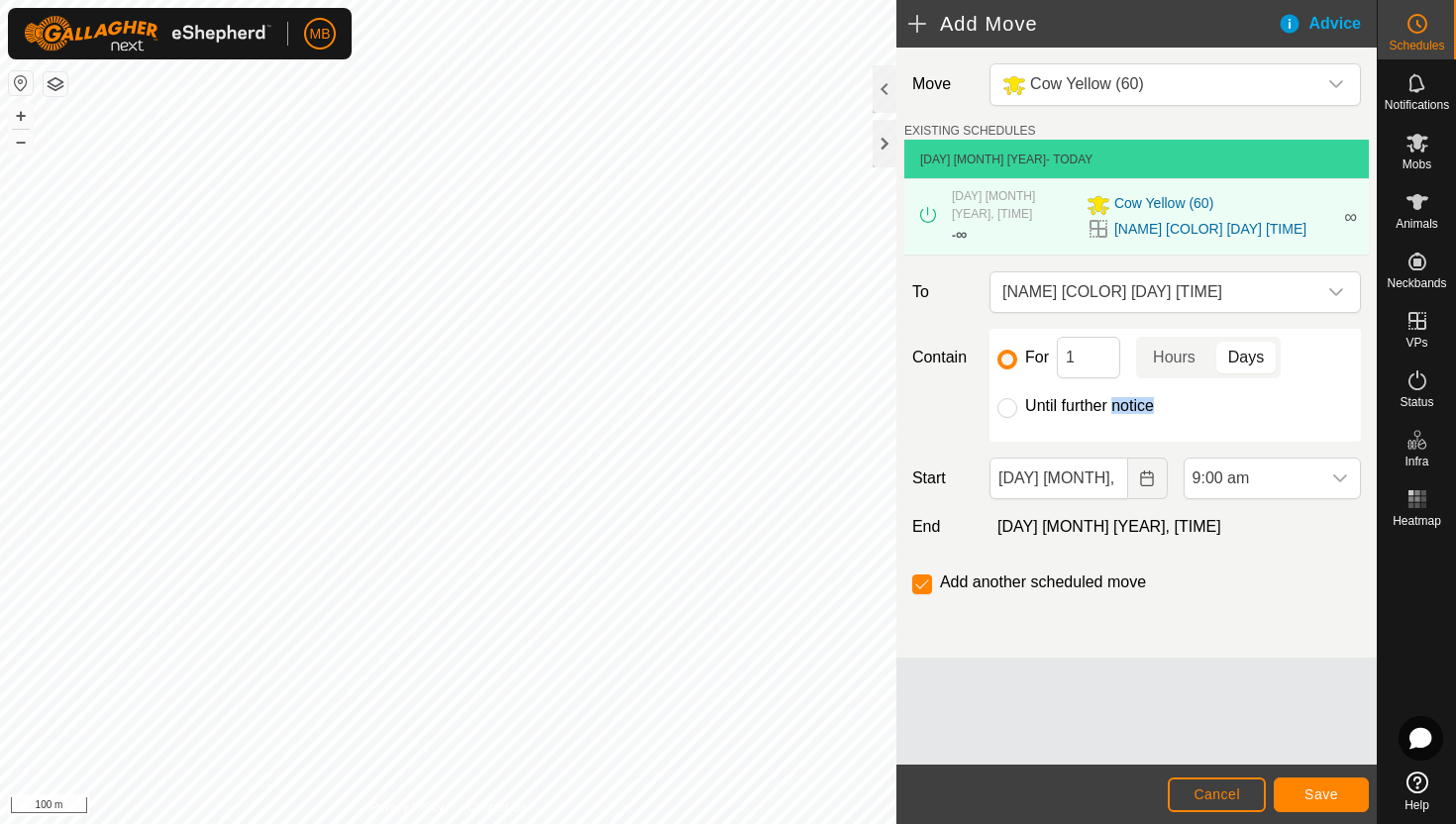 drag, startPoint x: 1113, startPoint y: 417, endPoint x: 1113, endPoint y: 397, distance: 20 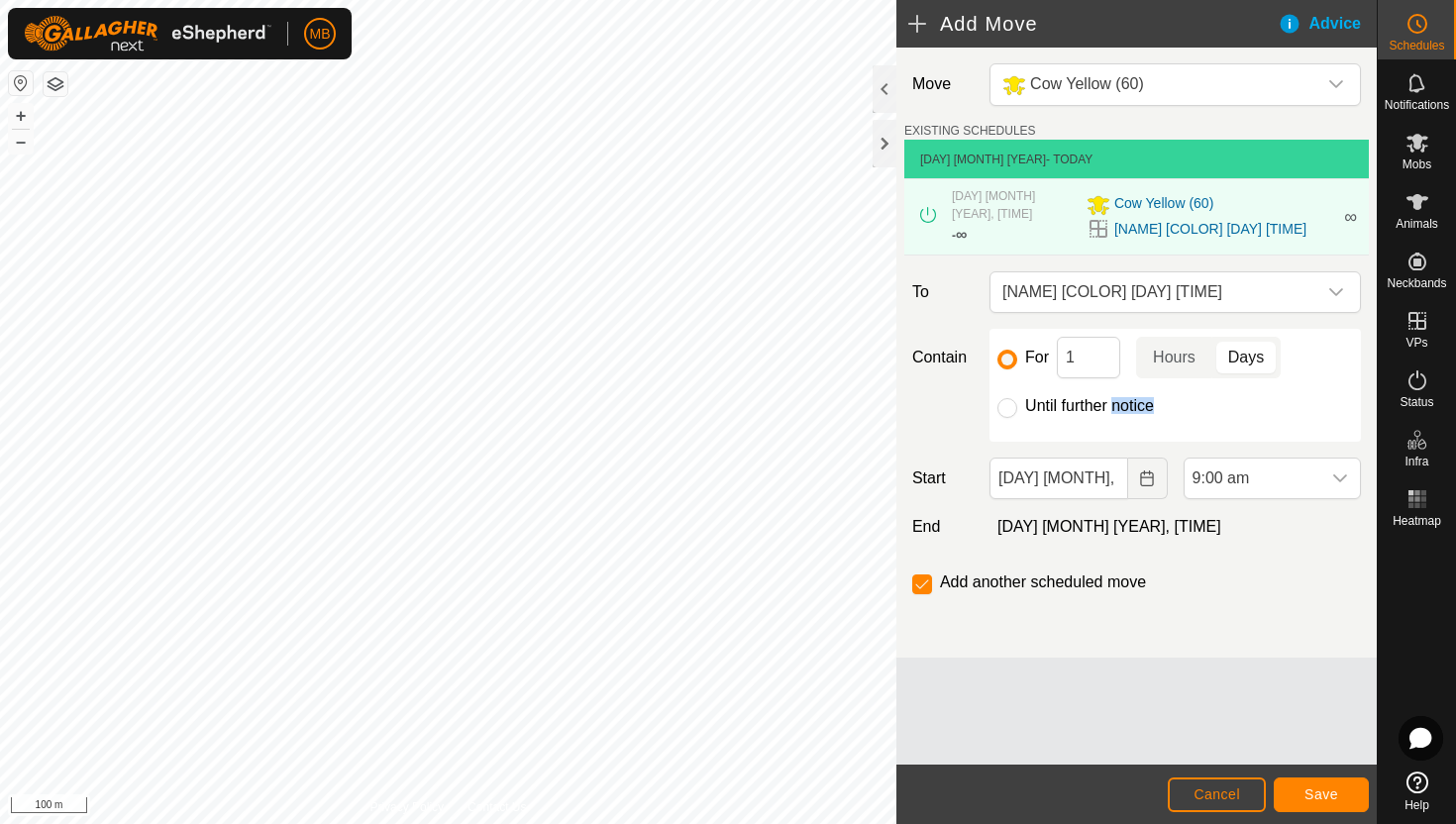 click on "For 1 [TIME] [TIME] Until further notice" 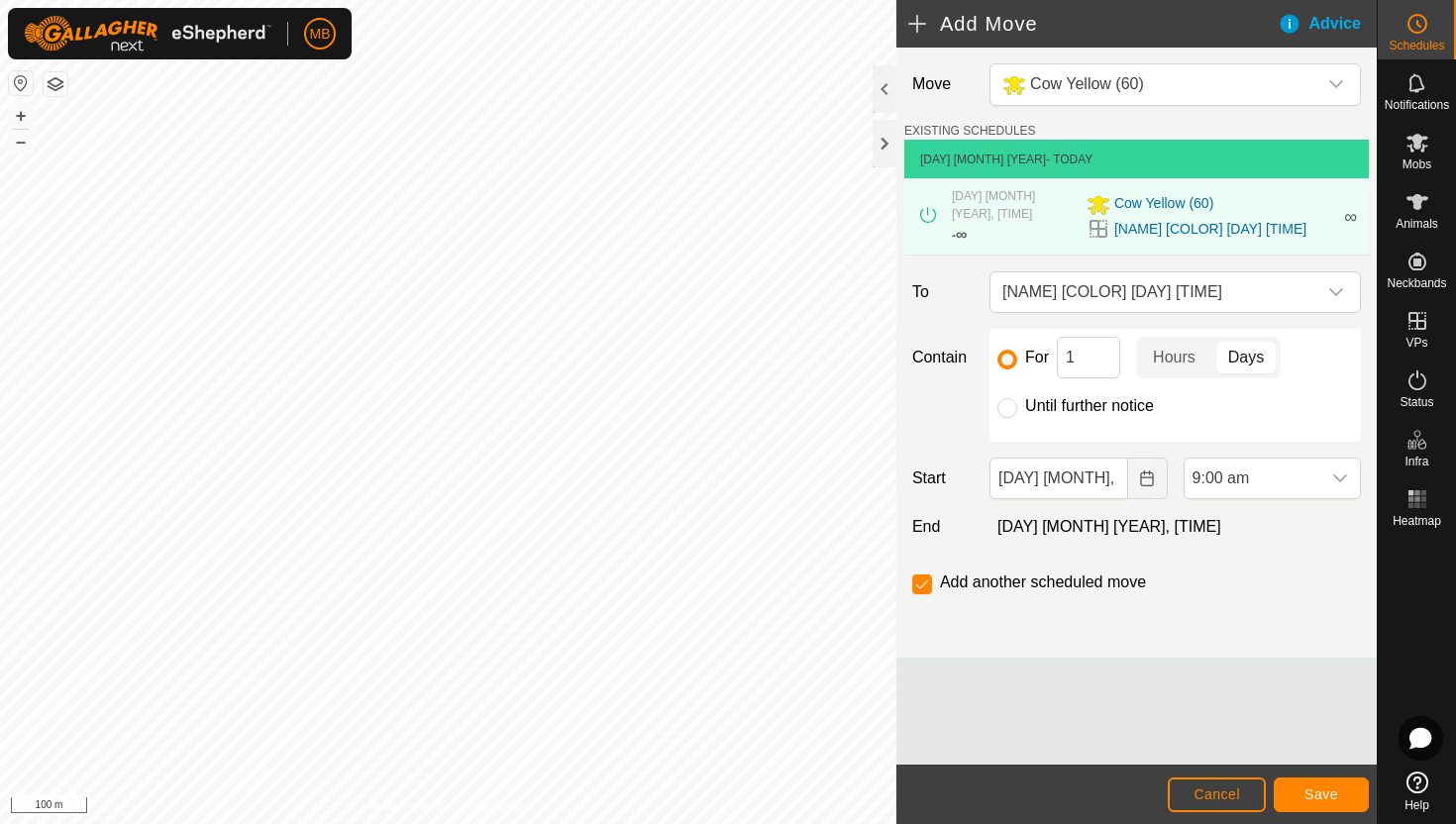 click on "Until further notice" 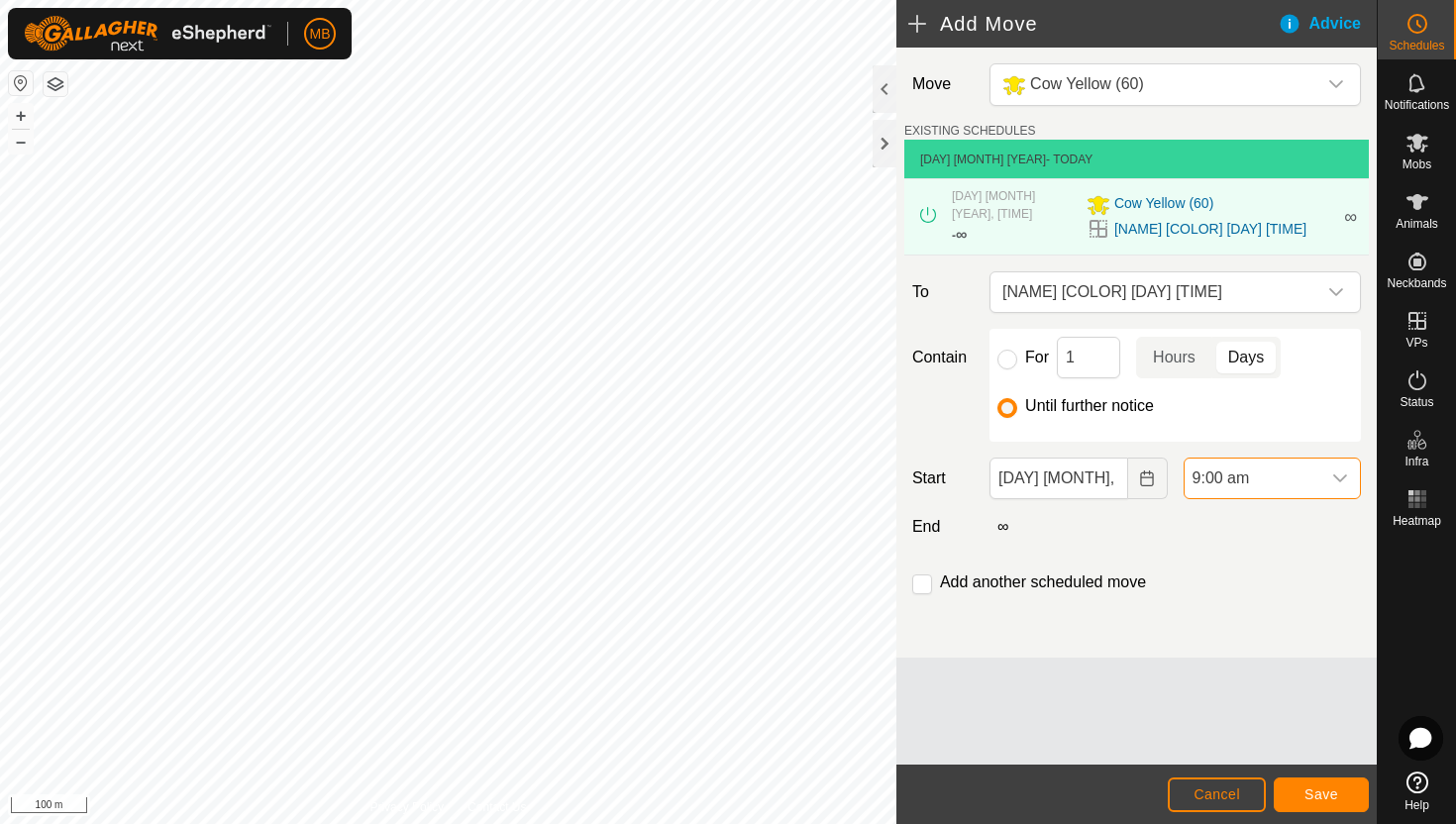 click on "9:00 am" at bounding box center [1252, 478] 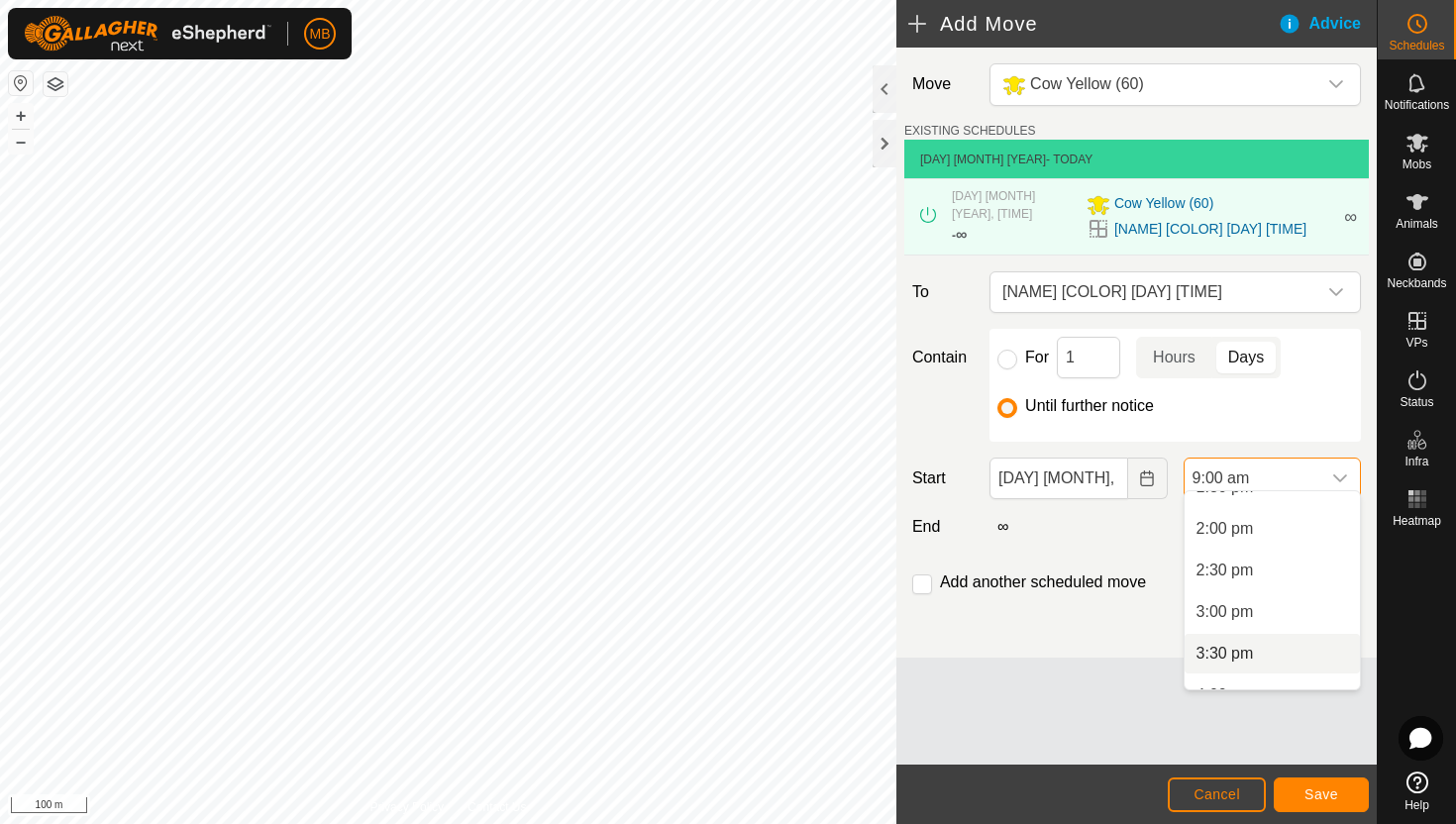 scroll, scrollTop: 1139, scrollLeft: 0, axis: vertical 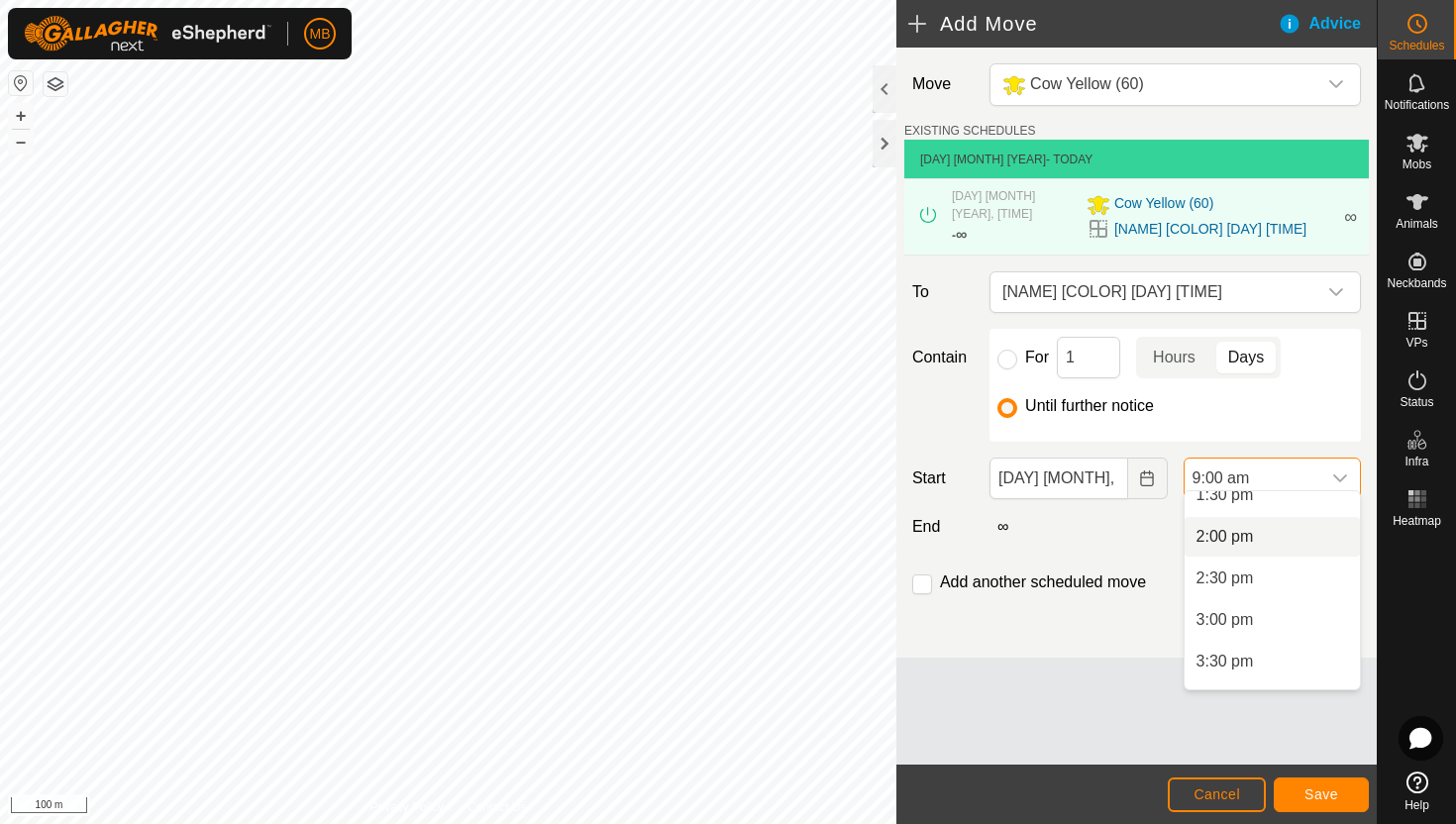 click on "2:00 pm" at bounding box center [1272, 537] 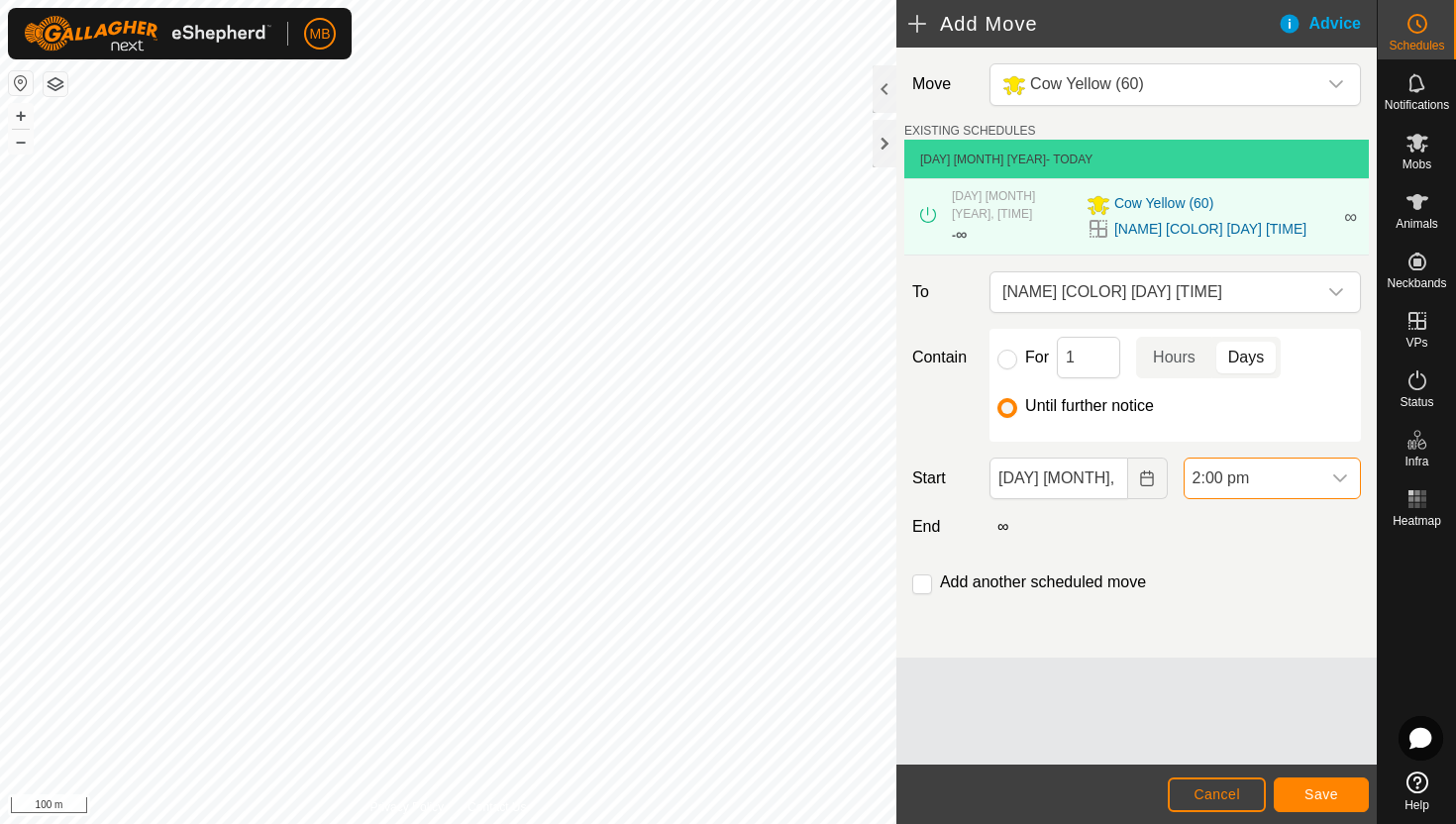 scroll, scrollTop: 749, scrollLeft: 0, axis: vertical 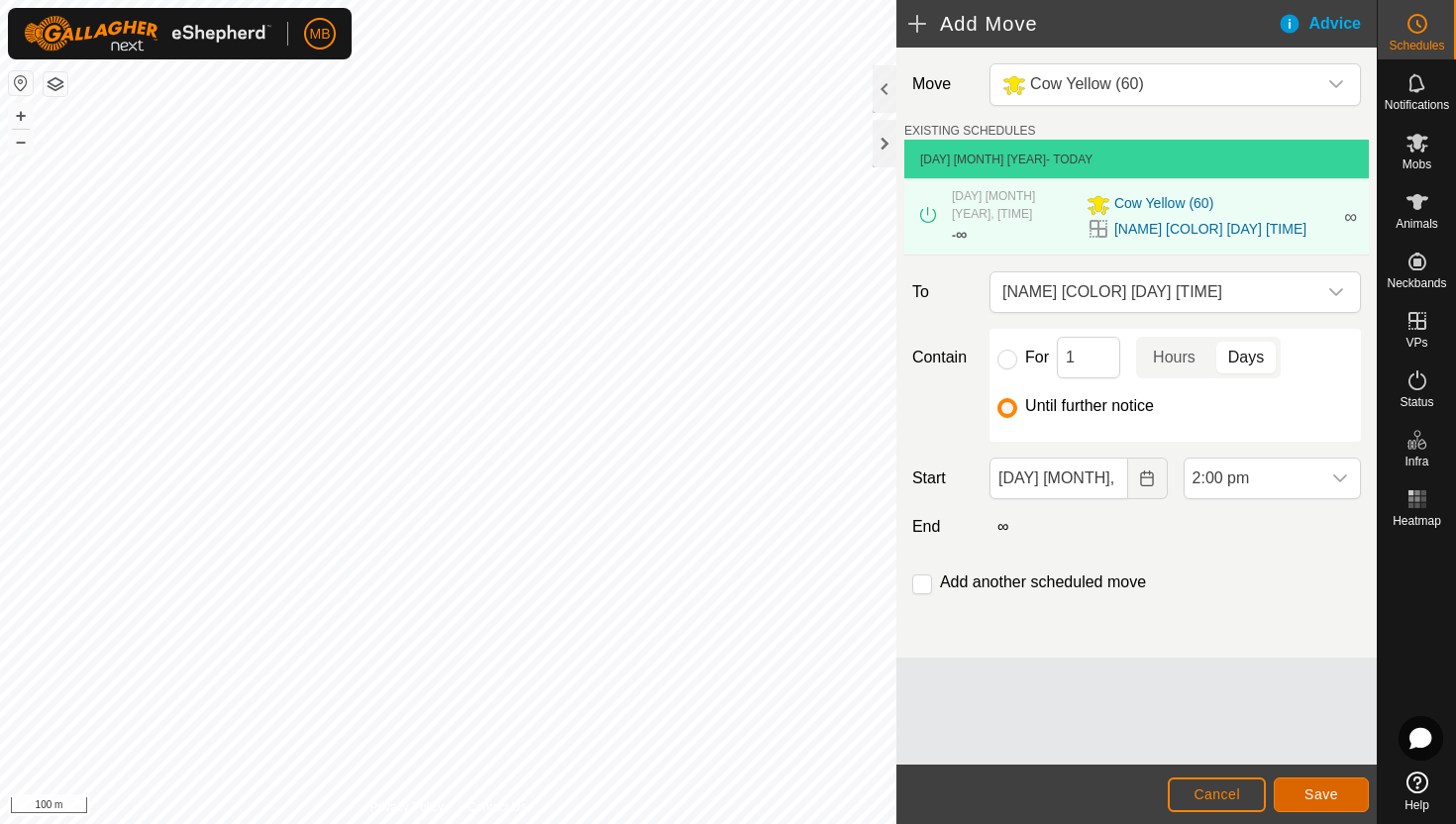 click on "Save" 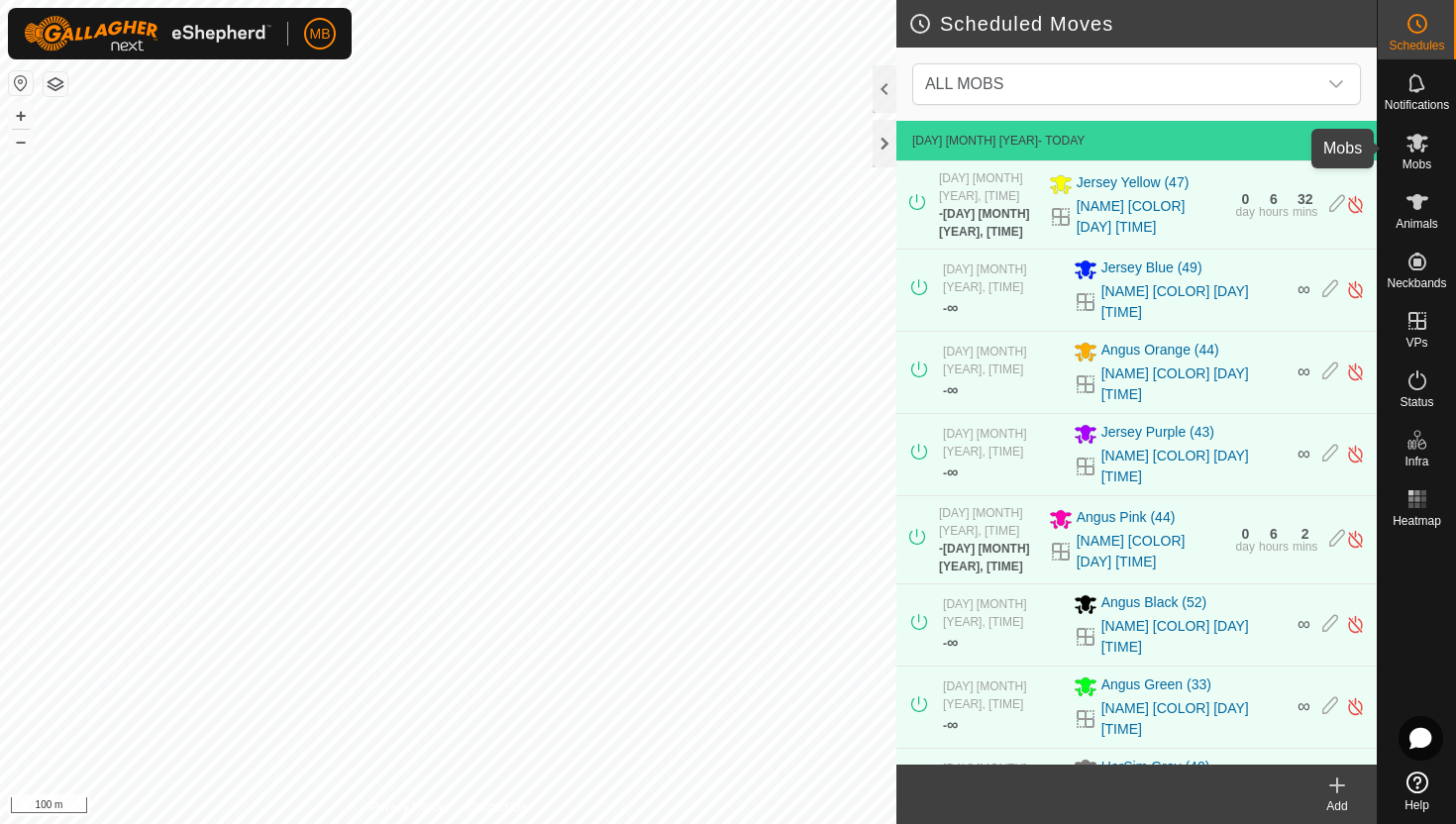 click 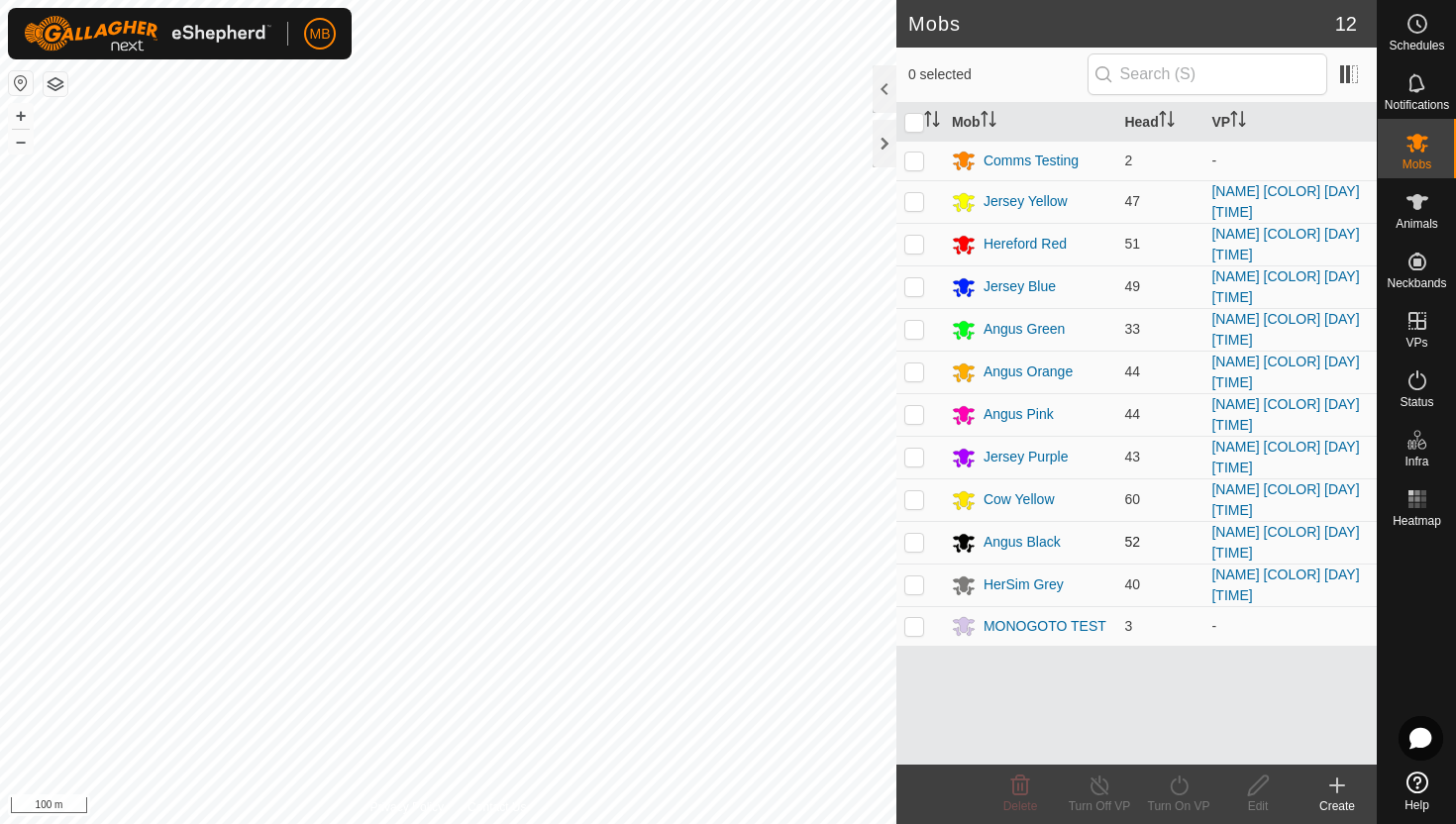 click at bounding box center [914, 542] 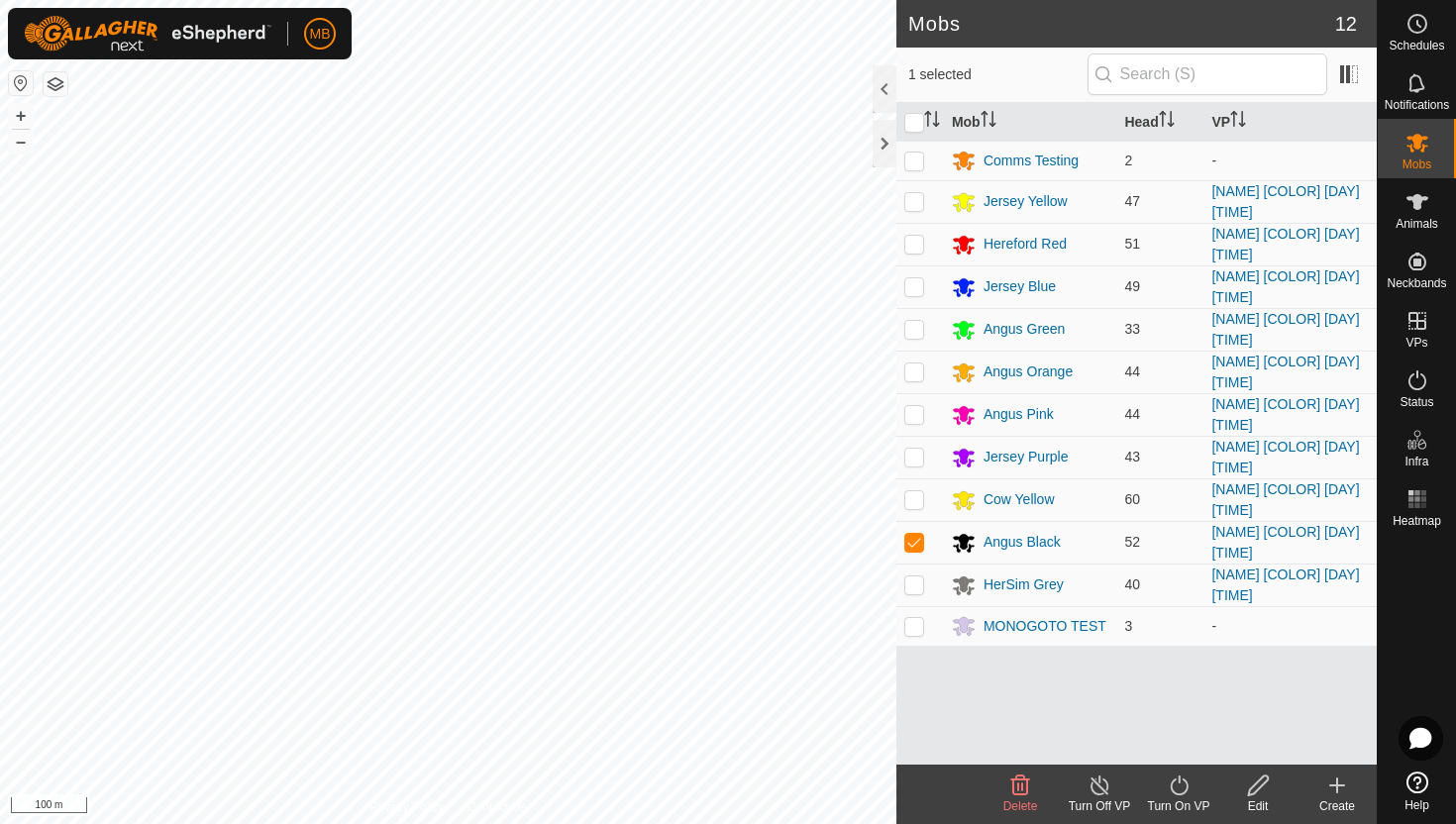 click 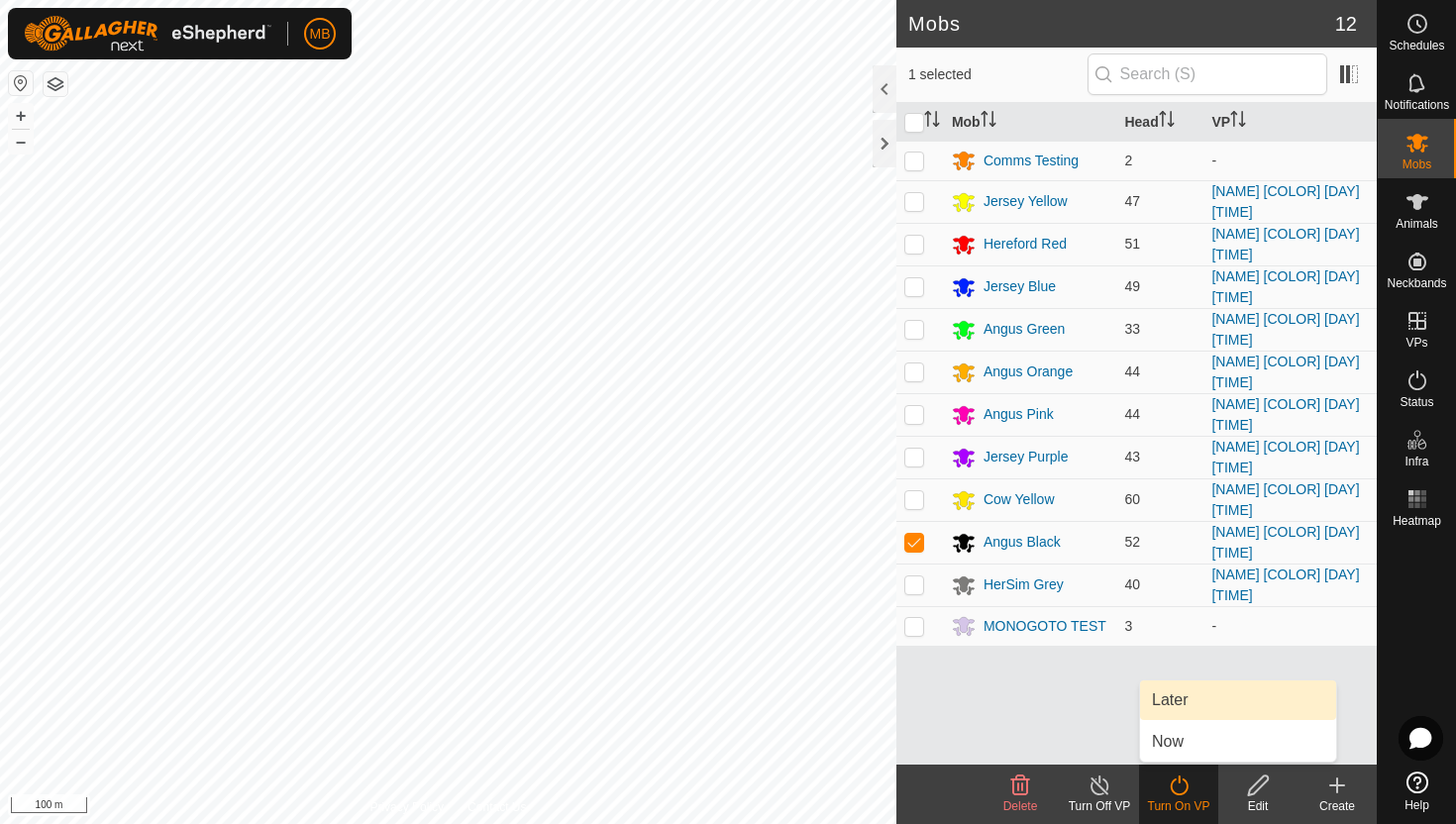 click on "Later" at bounding box center [1238, 700] 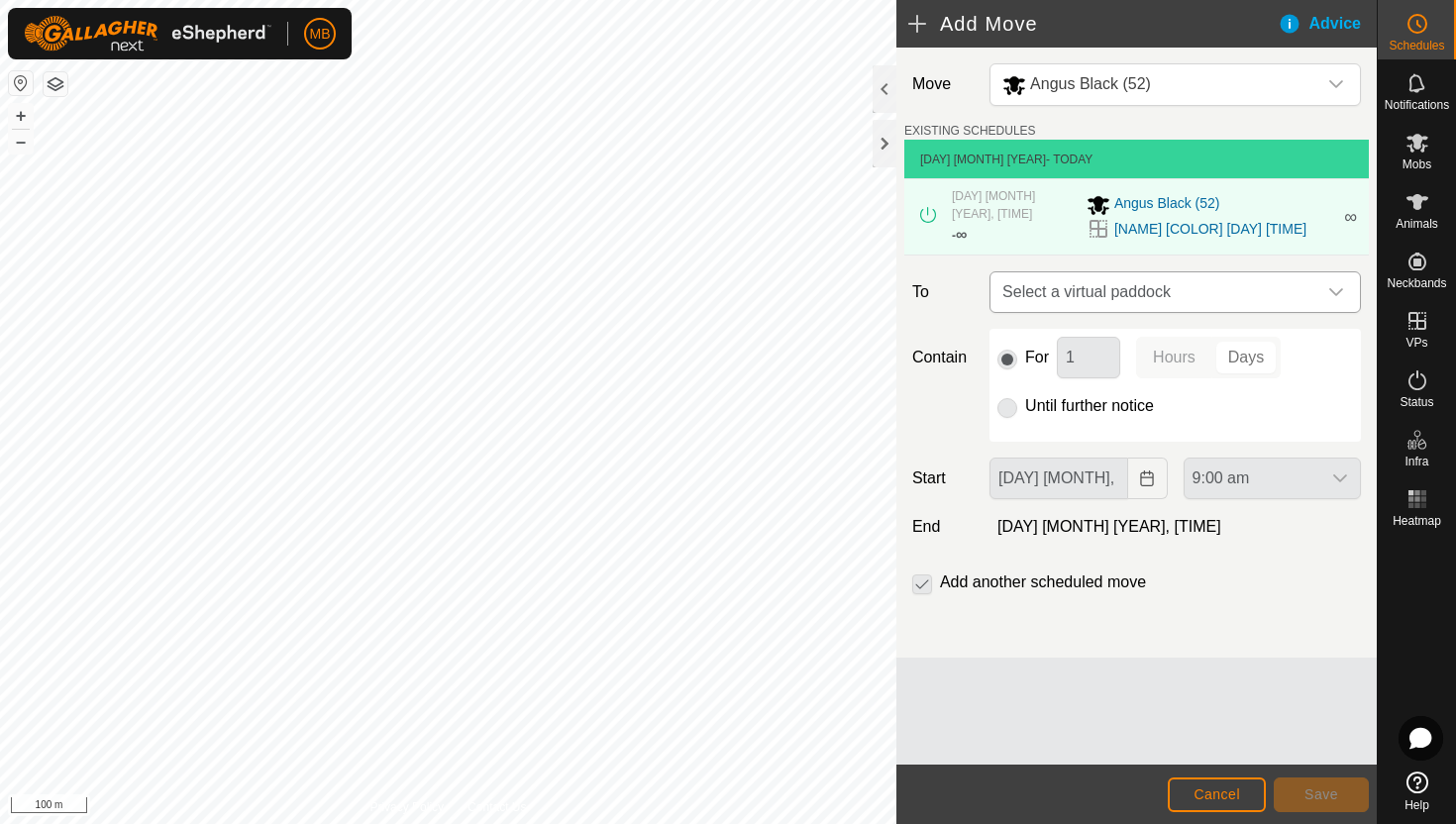 click 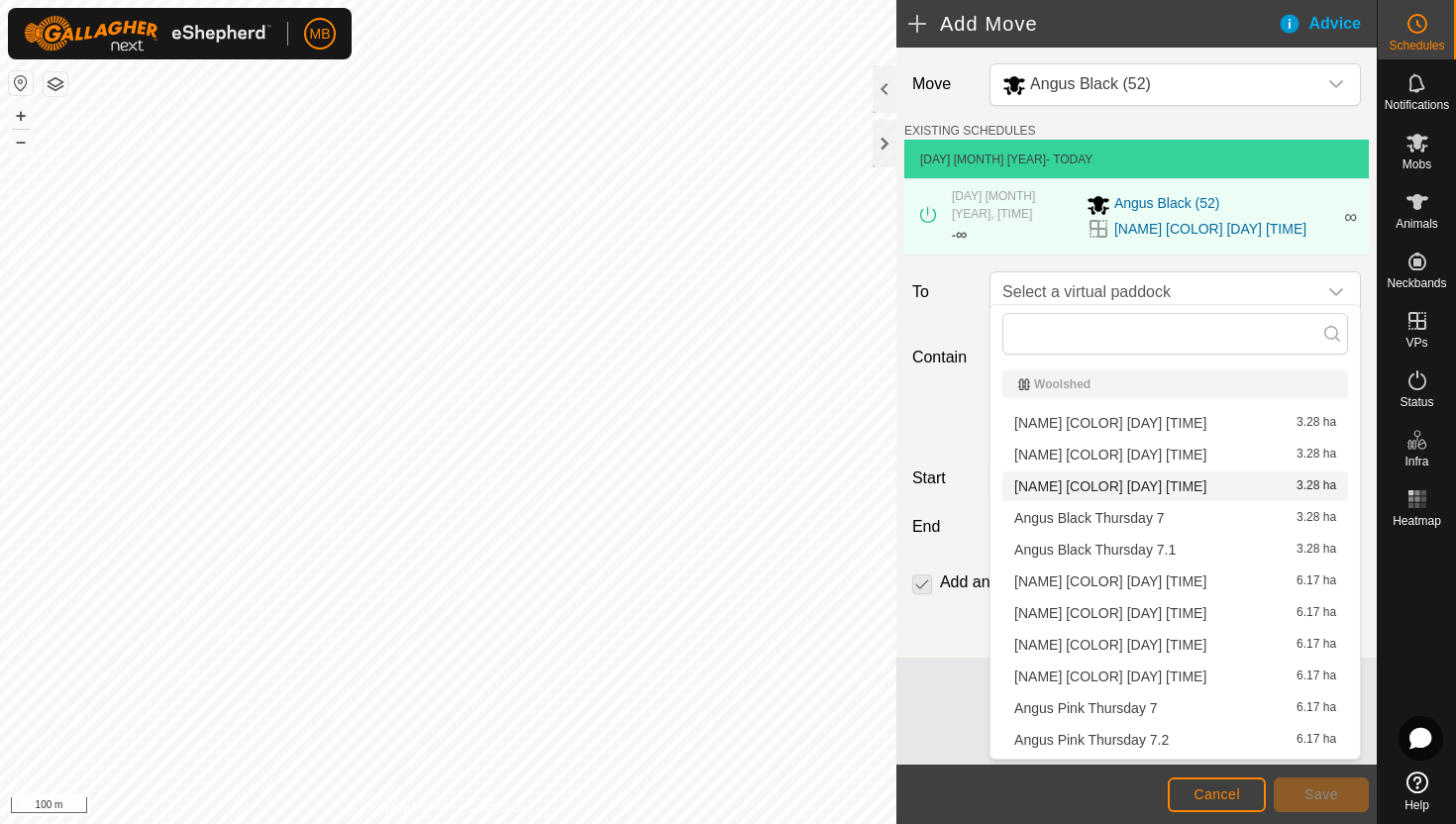 click on "[NAME] [COLOR] [DAY] [TIME]  [NUMBER] ha" at bounding box center [1175, 486] 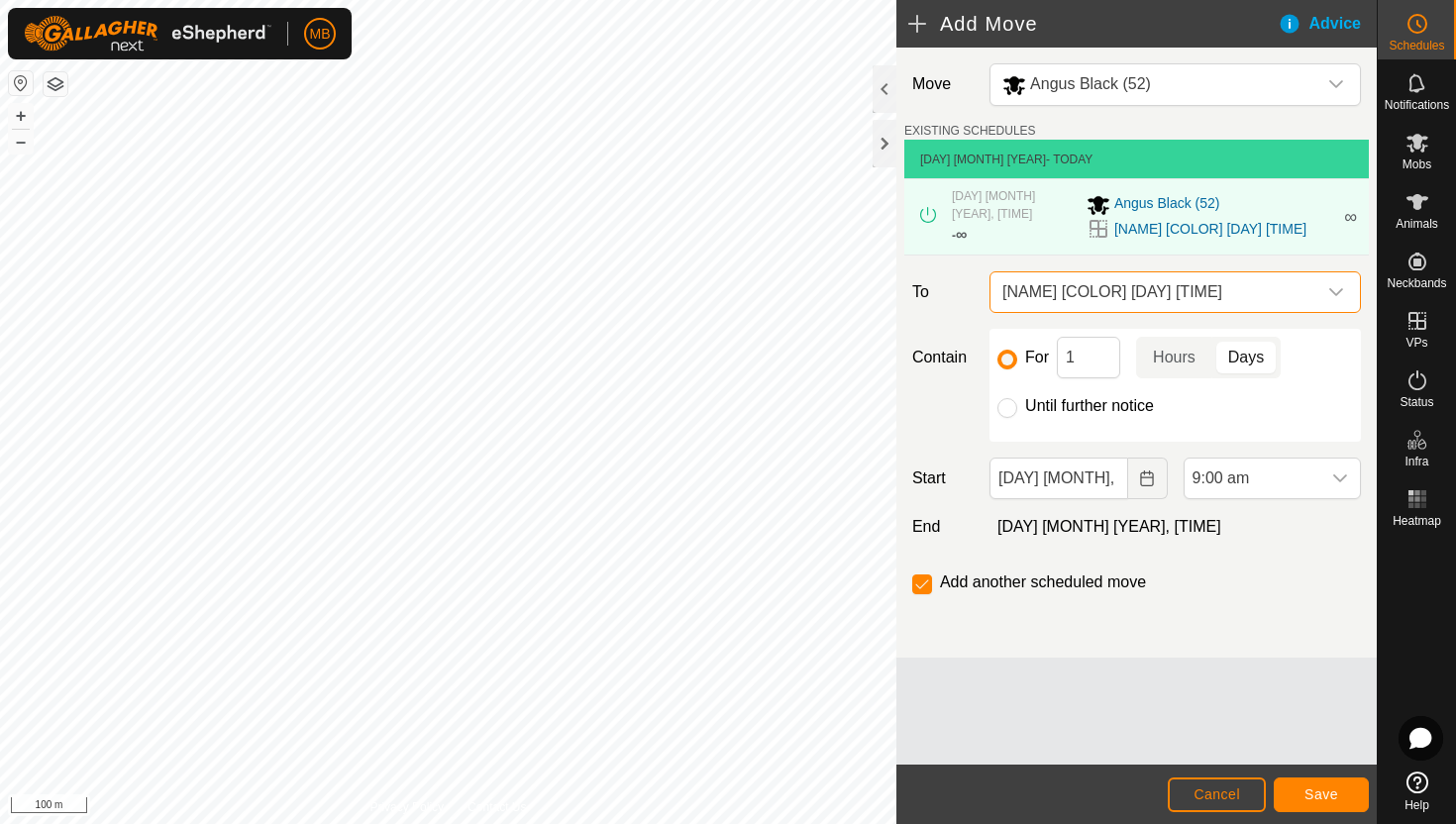 click on "Until further notice" 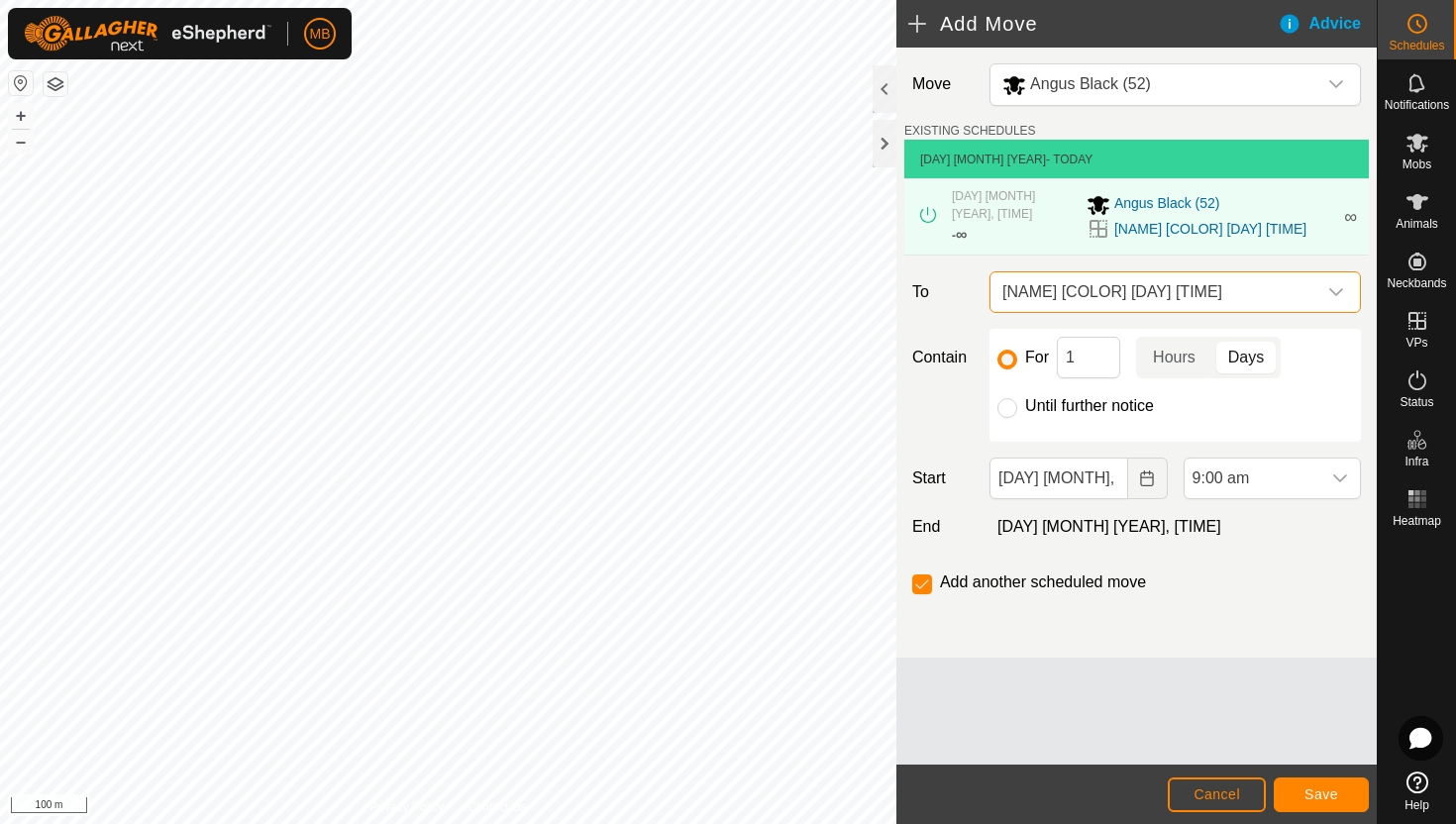 click on "Until further notice" at bounding box center [1007, 408] 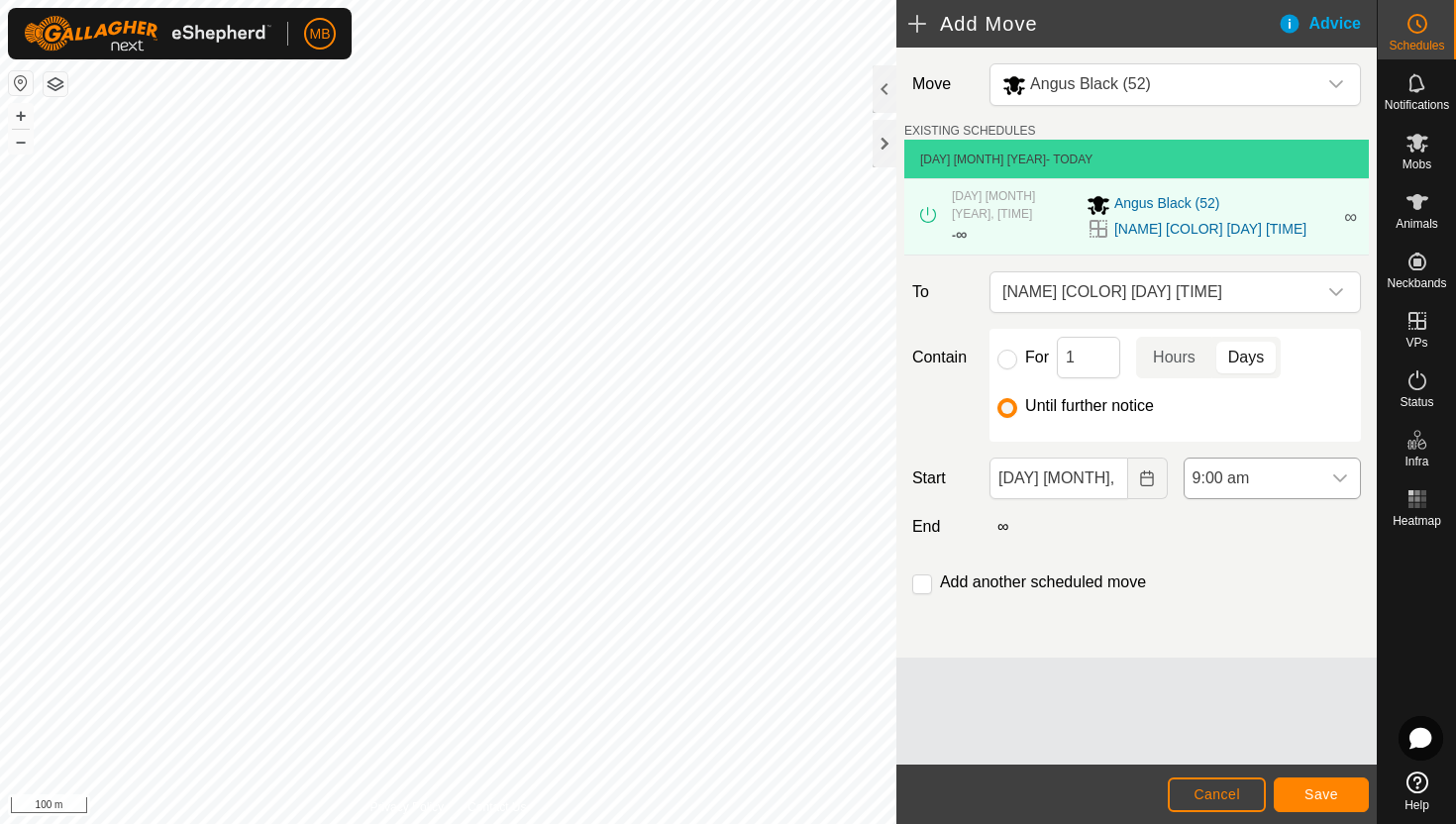 click on "9:00 am" at bounding box center (1252, 478) 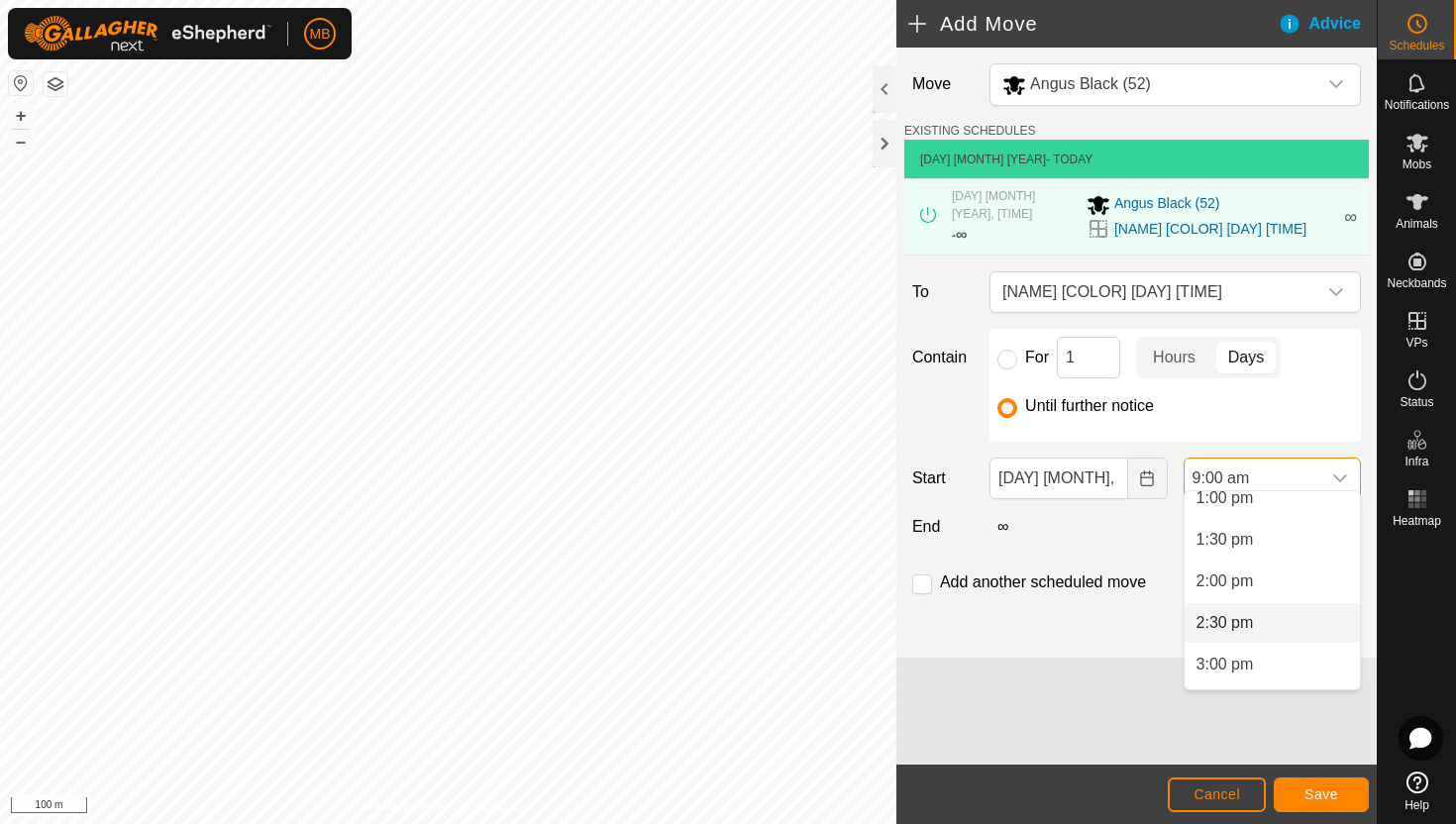 scroll, scrollTop: 1087, scrollLeft: 0, axis: vertical 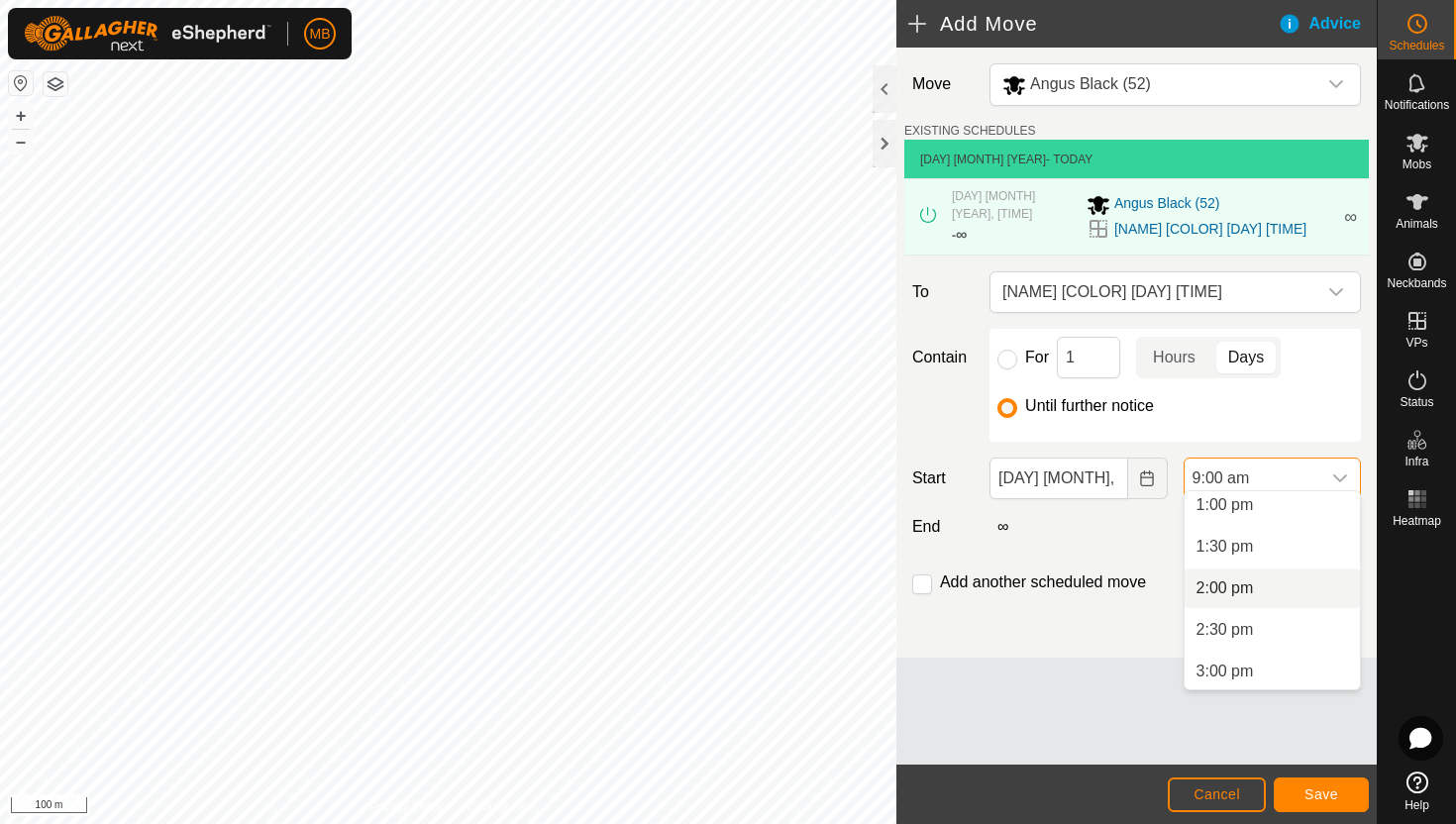 click on "2:00 pm" at bounding box center (1272, 588) 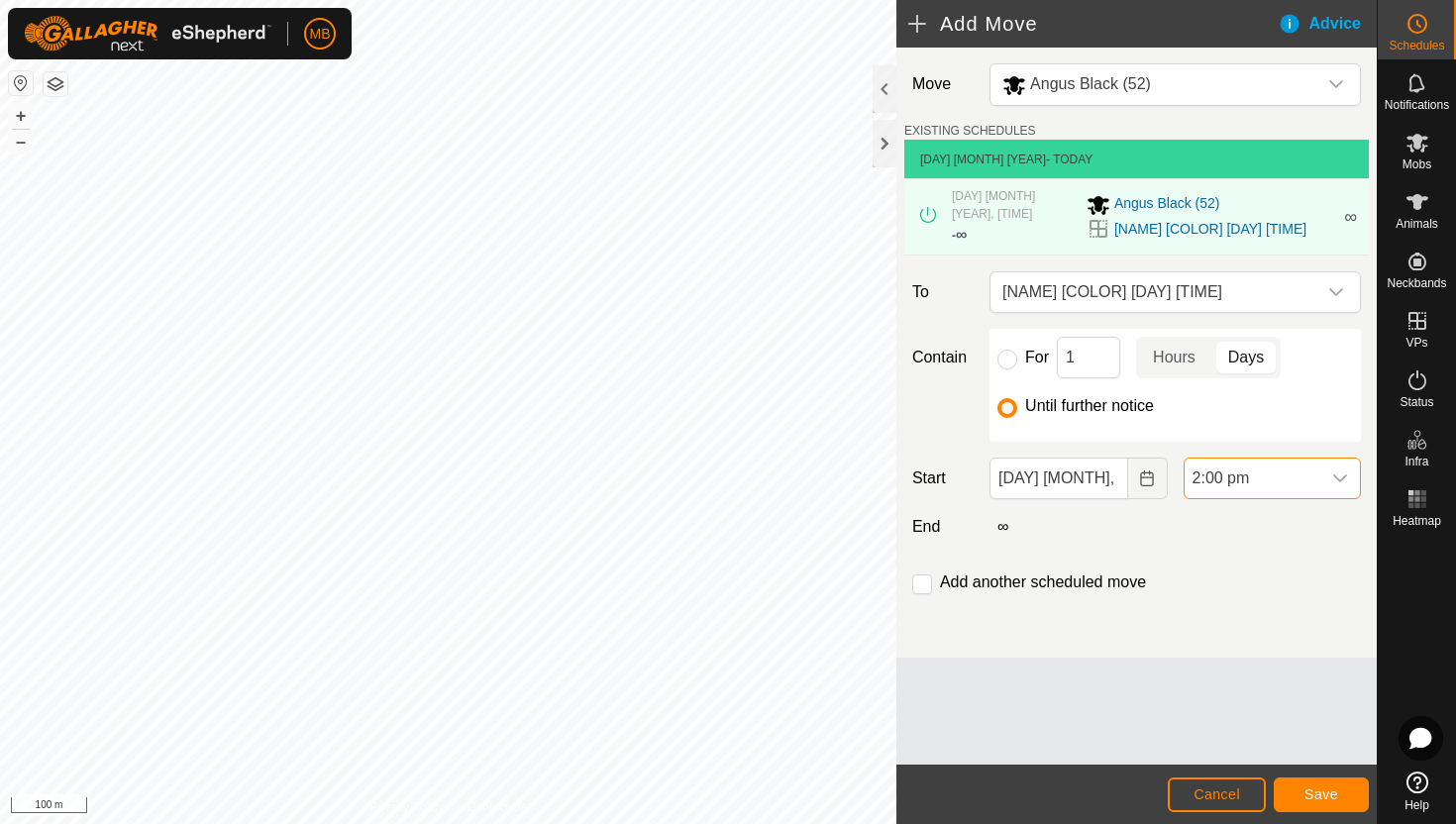 scroll, scrollTop: 749, scrollLeft: 0, axis: vertical 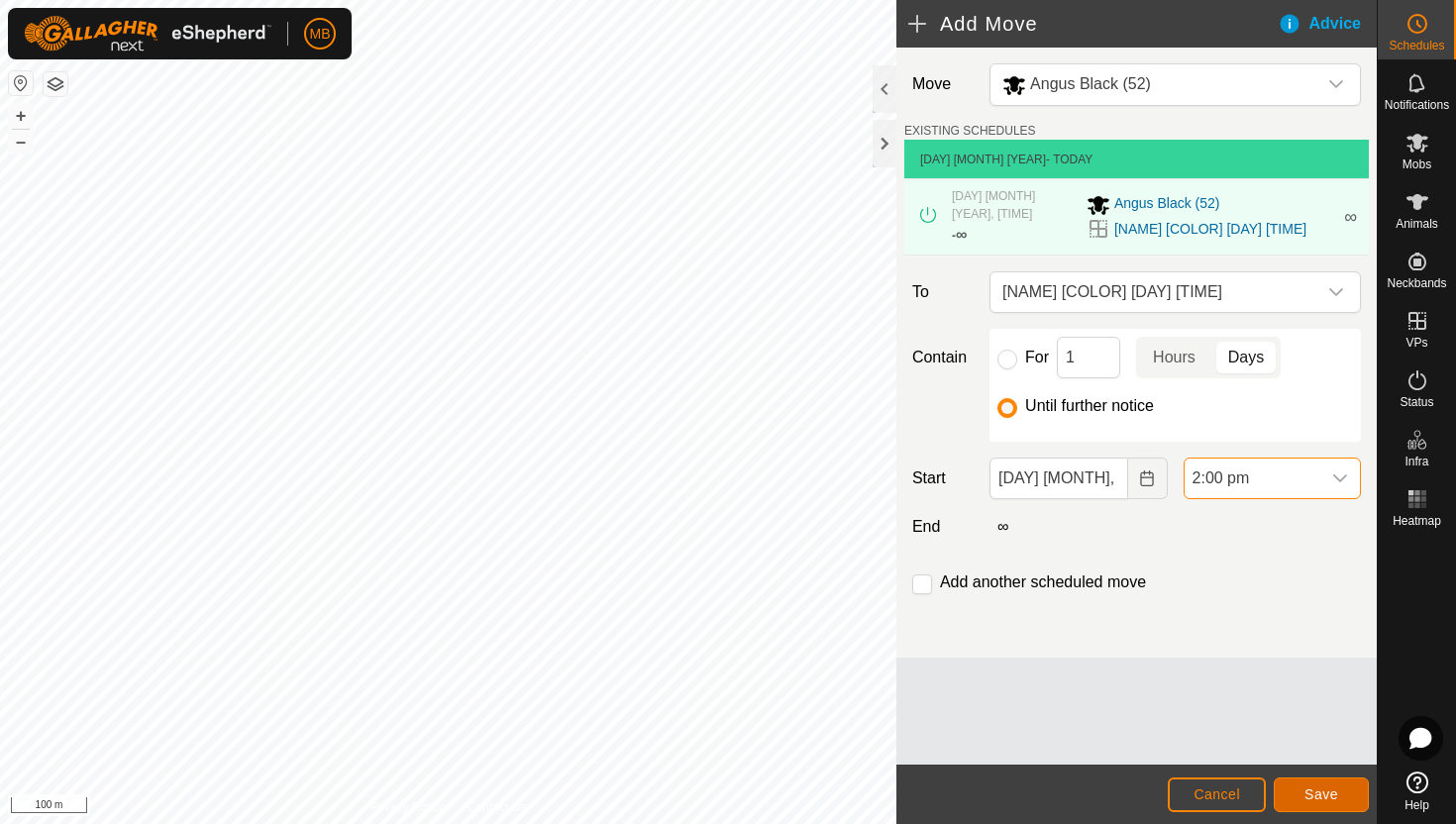 click on "Save" 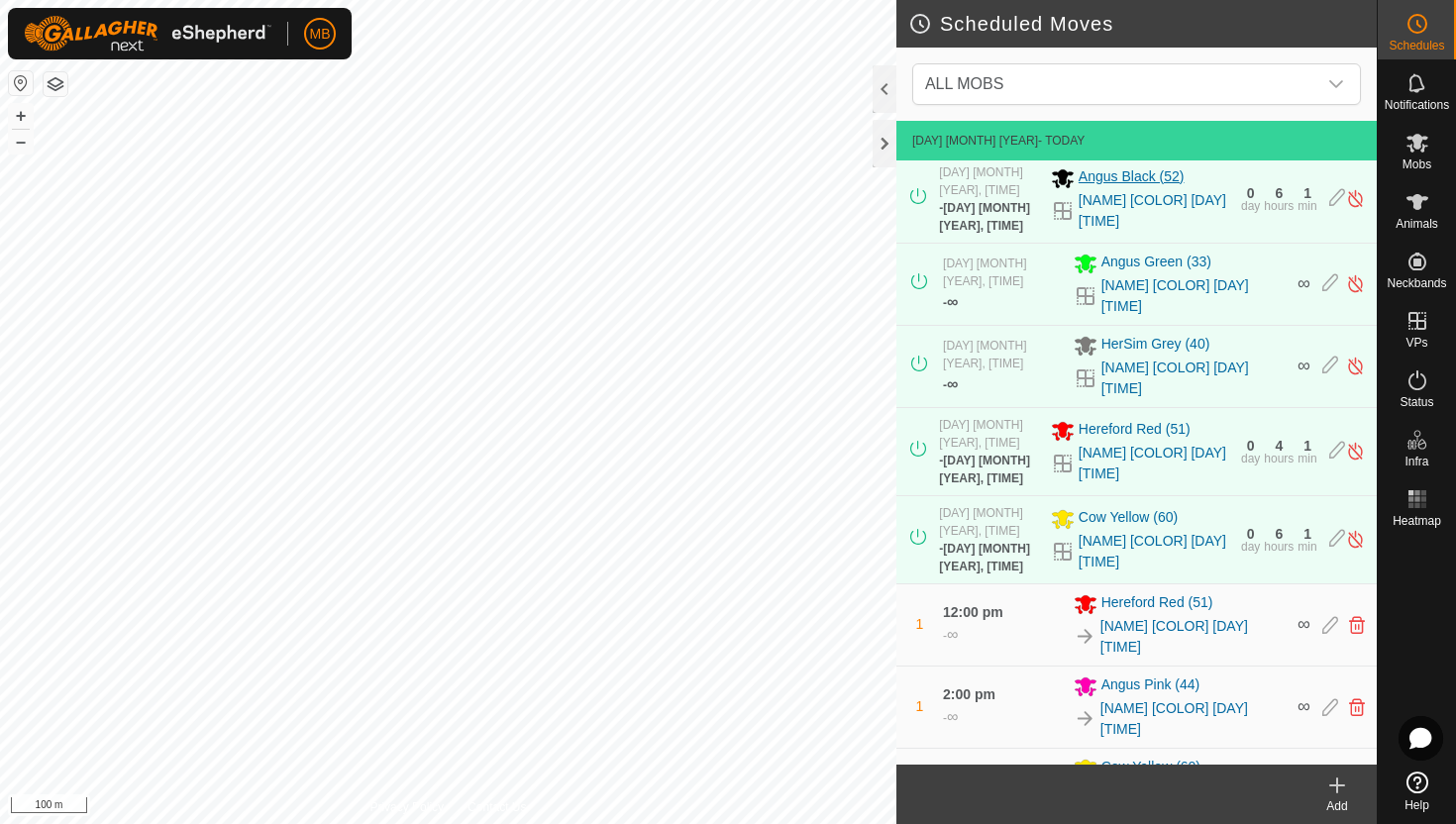 scroll, scrollTop: 457, scrollLeft: 0, axis: vertical 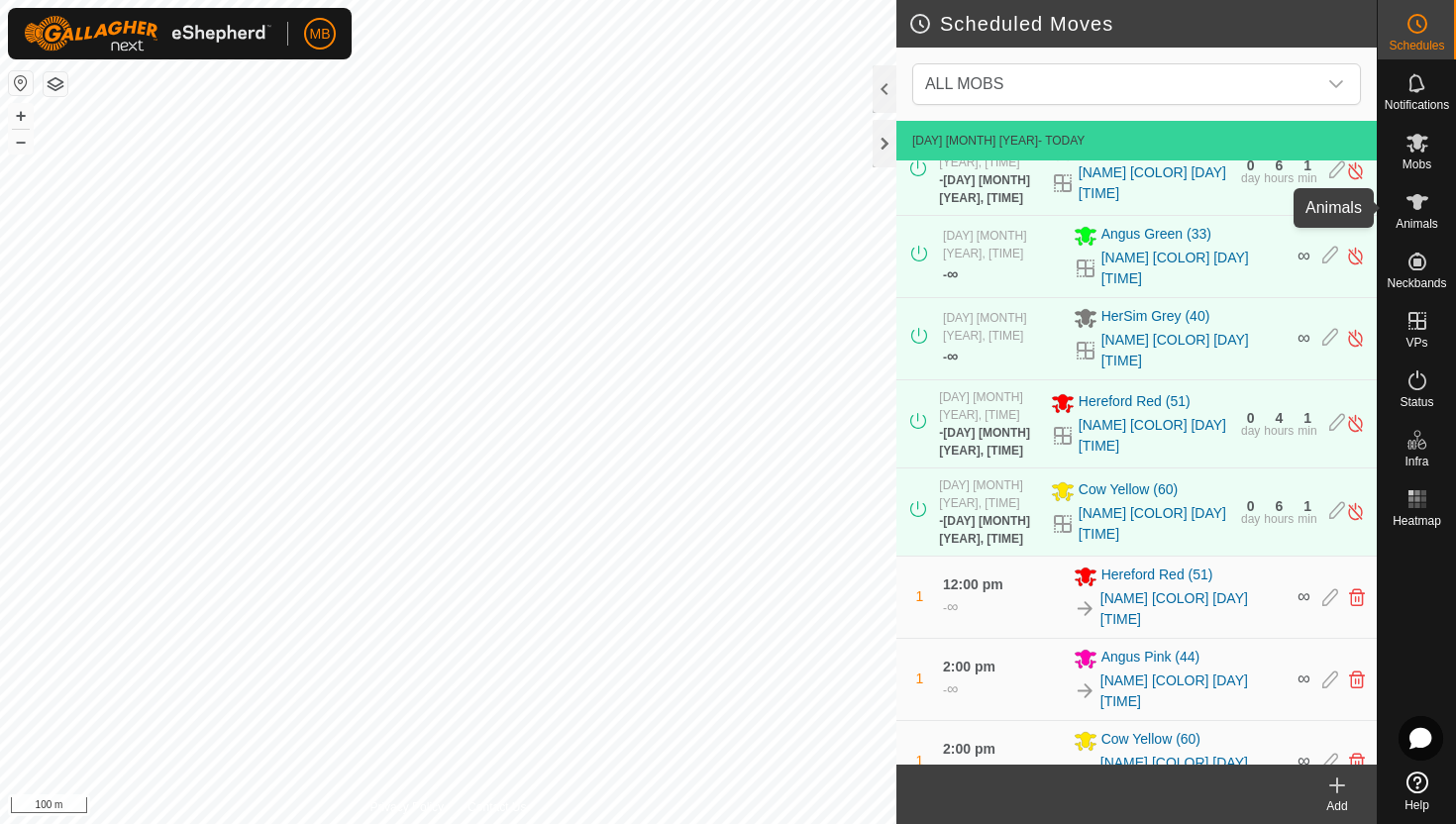 click 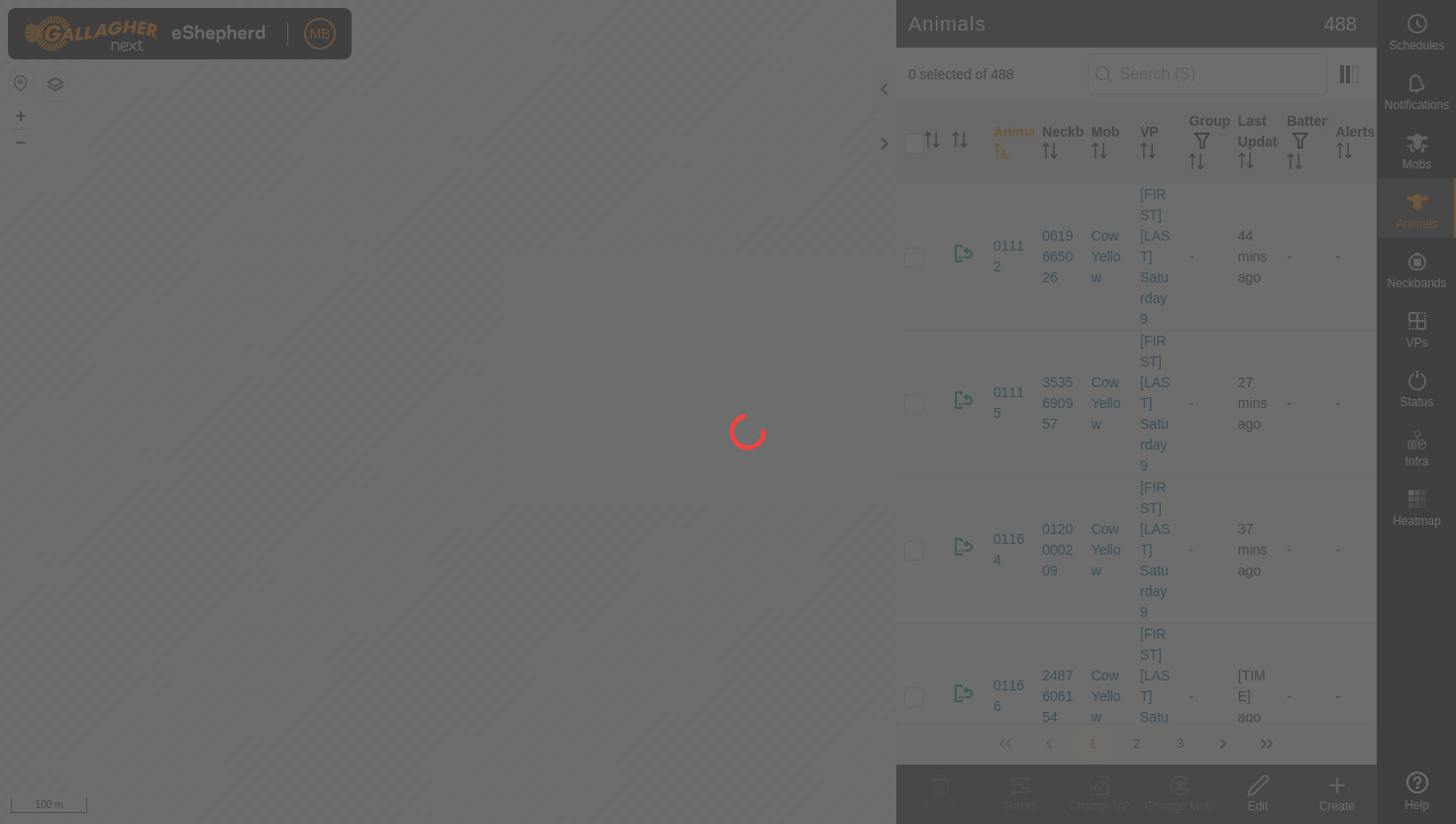 scroll, scrollTop: 0, scrollLeft: 0, axis: both 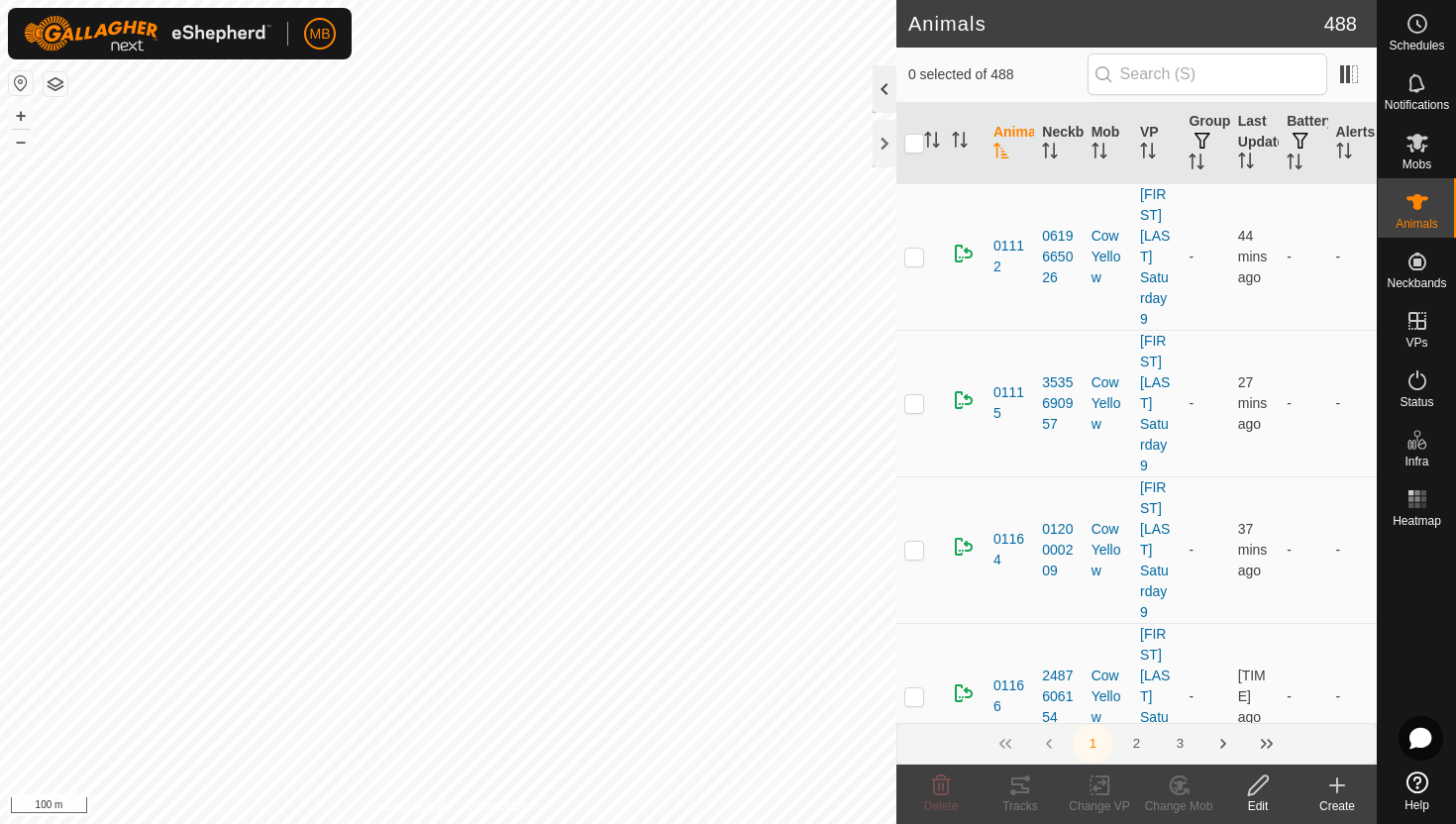 click 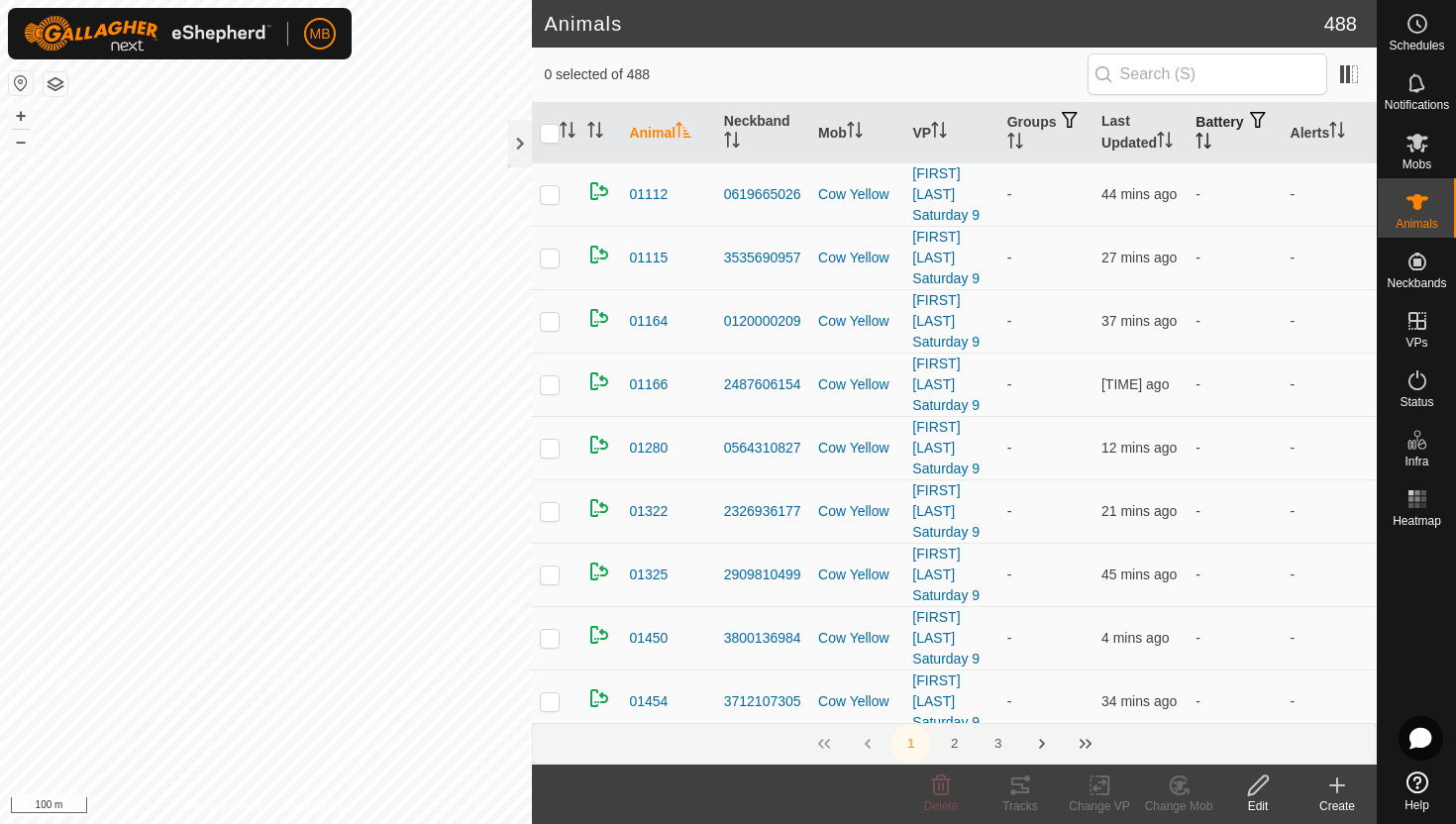 click 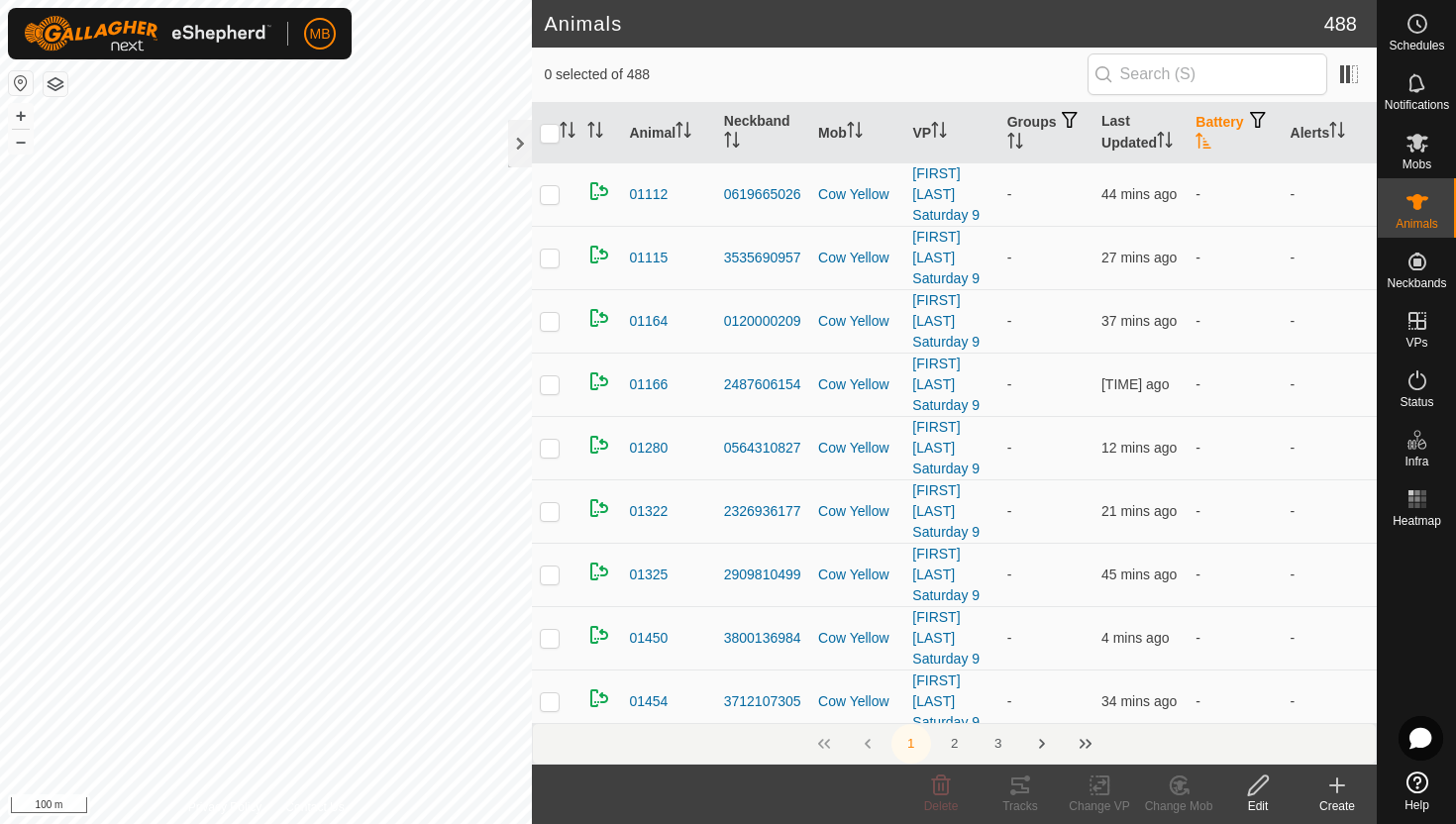 click 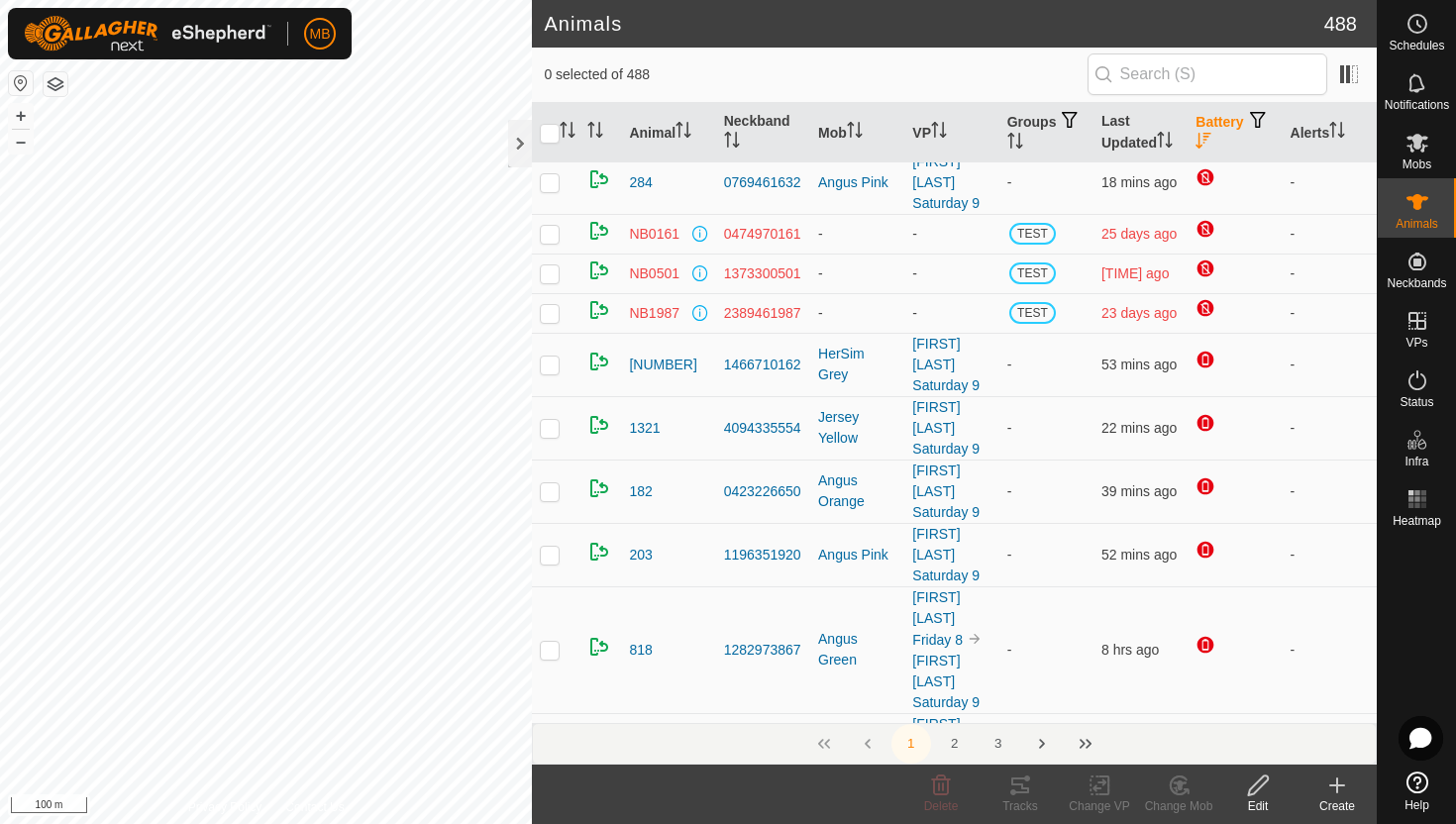 scroll, scrollTop: 85, scrollLeft: 0, axis: vertical 